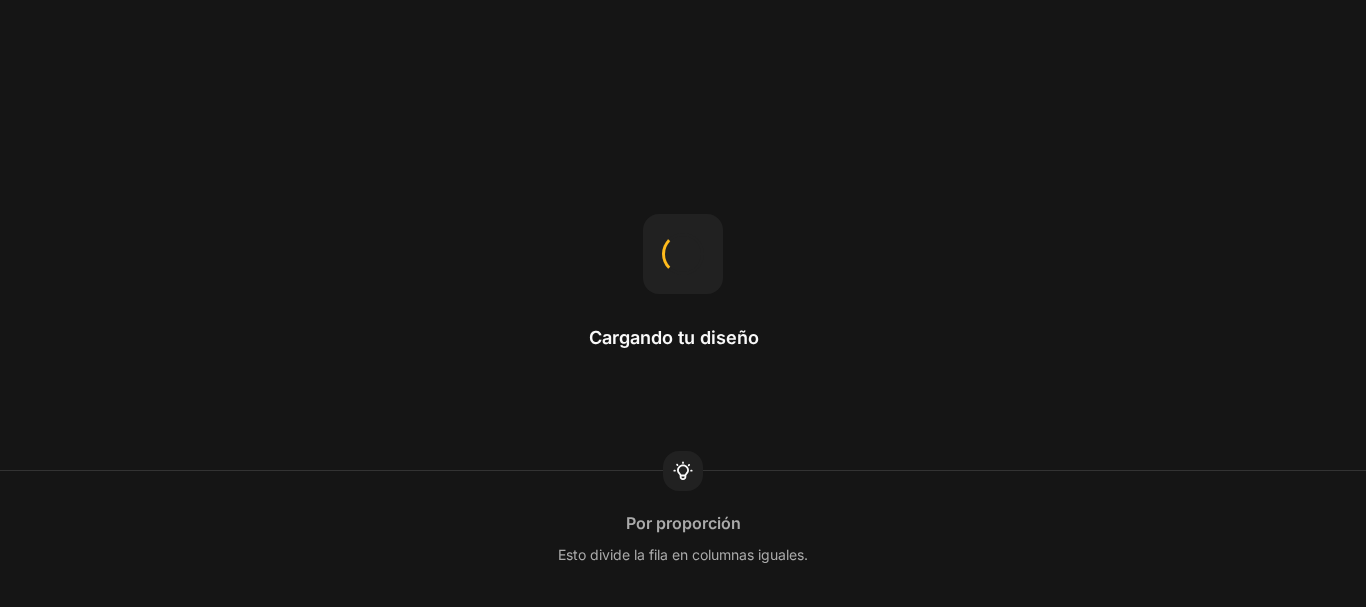 scroll, scrollTop: 0, scrollLeft: 0, axis: both 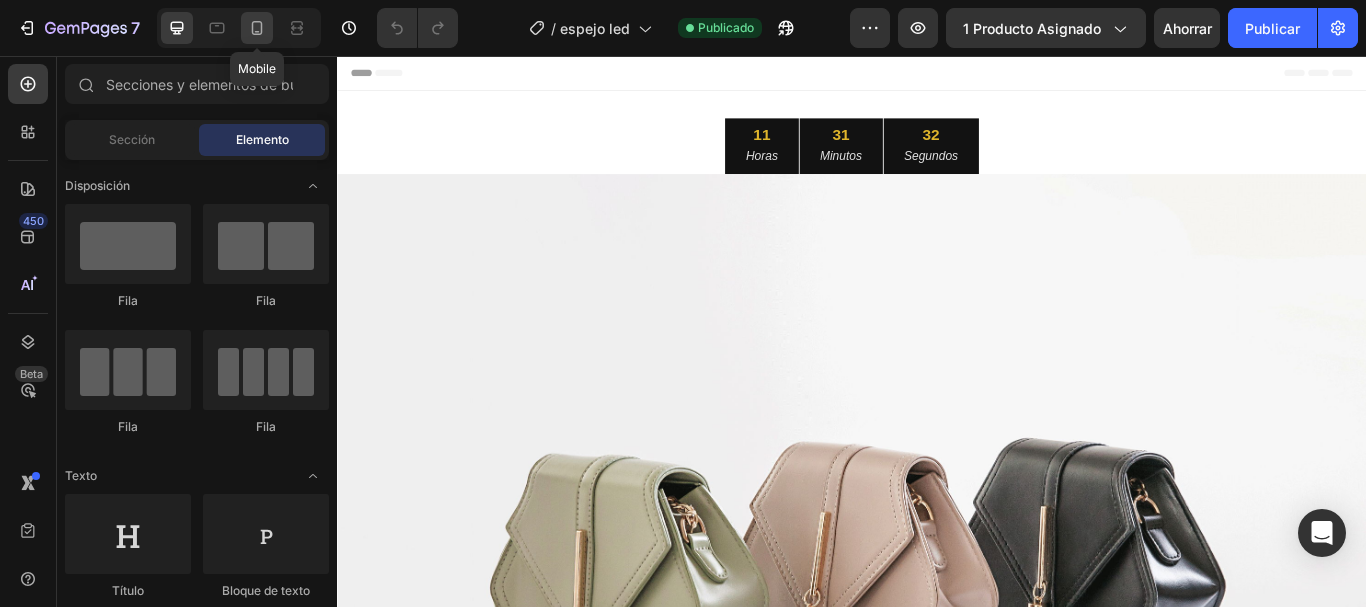 click 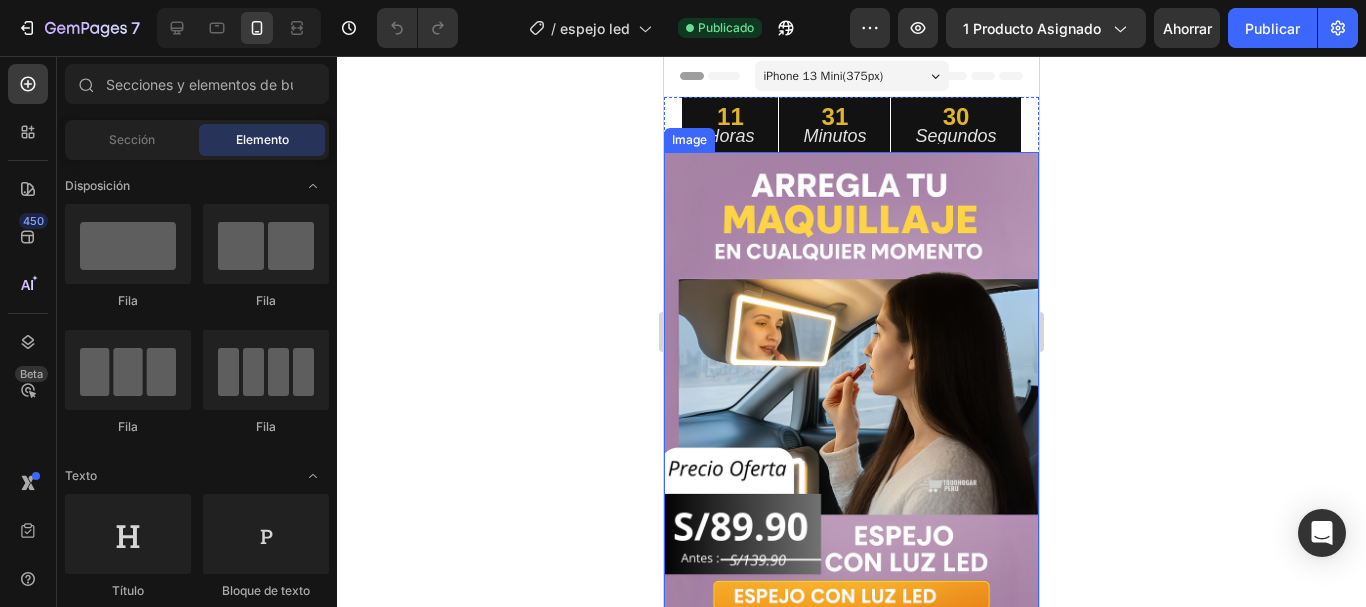 click at bounding box center [851, 386] 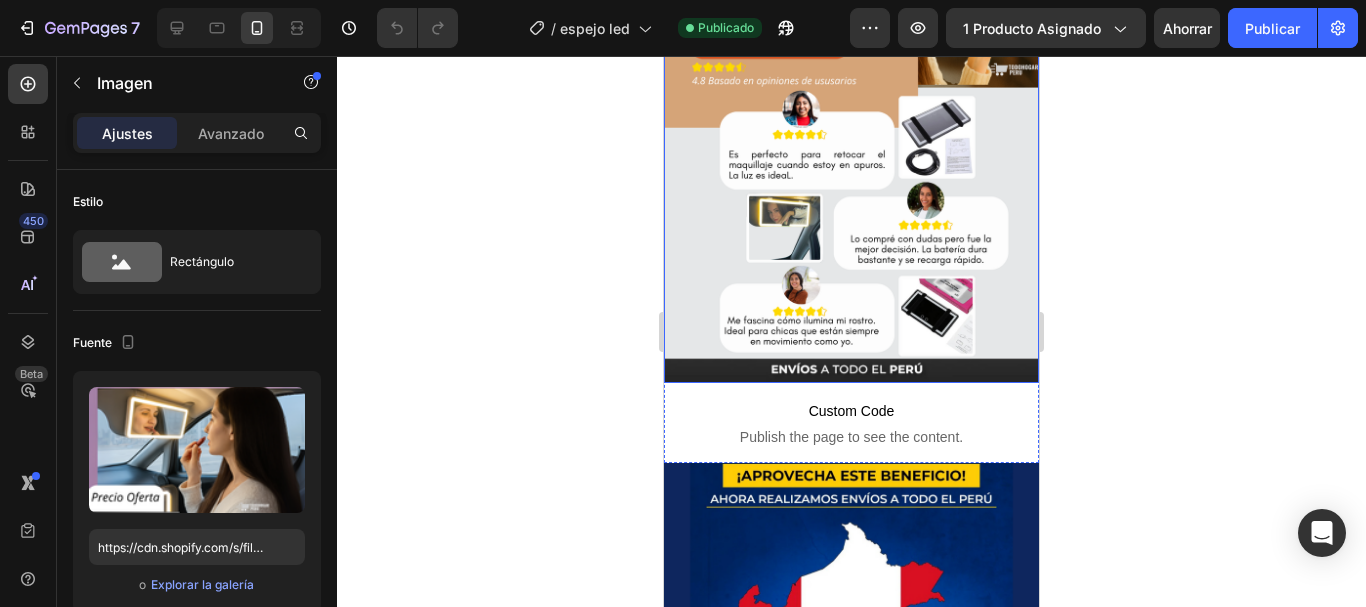scroll, scrollTop: 2400, scrollLeft: 0, axis: vertical 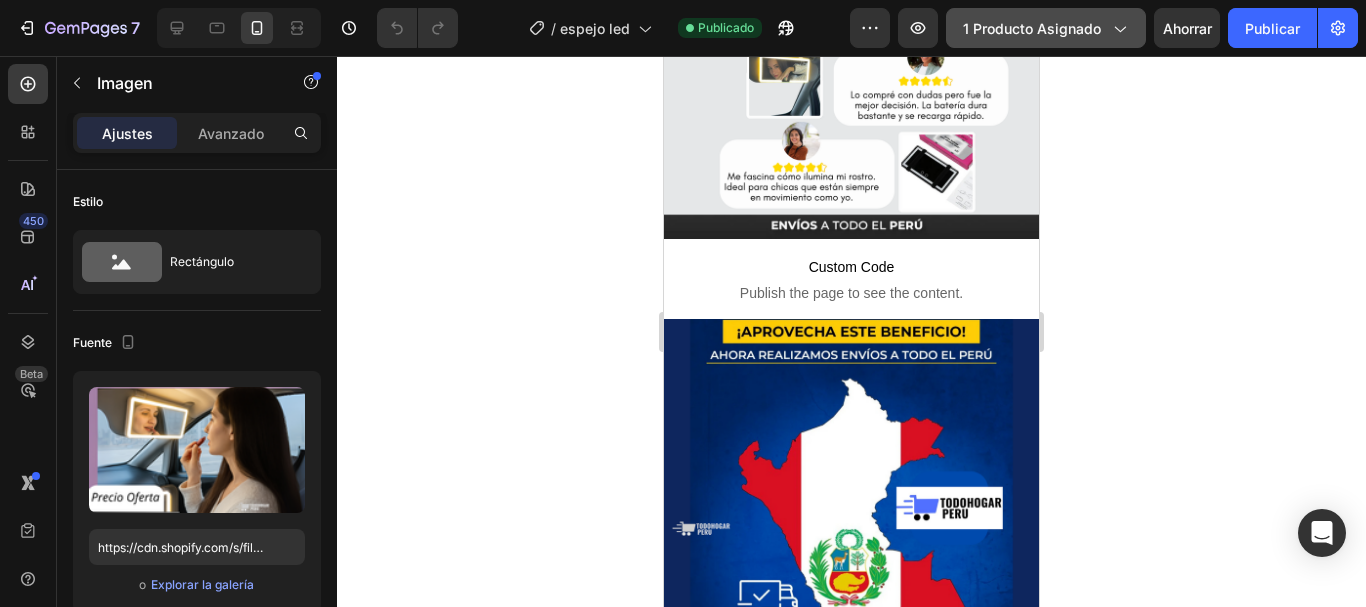 click on "1 producto asignado" at bounding box center (1046, 28) 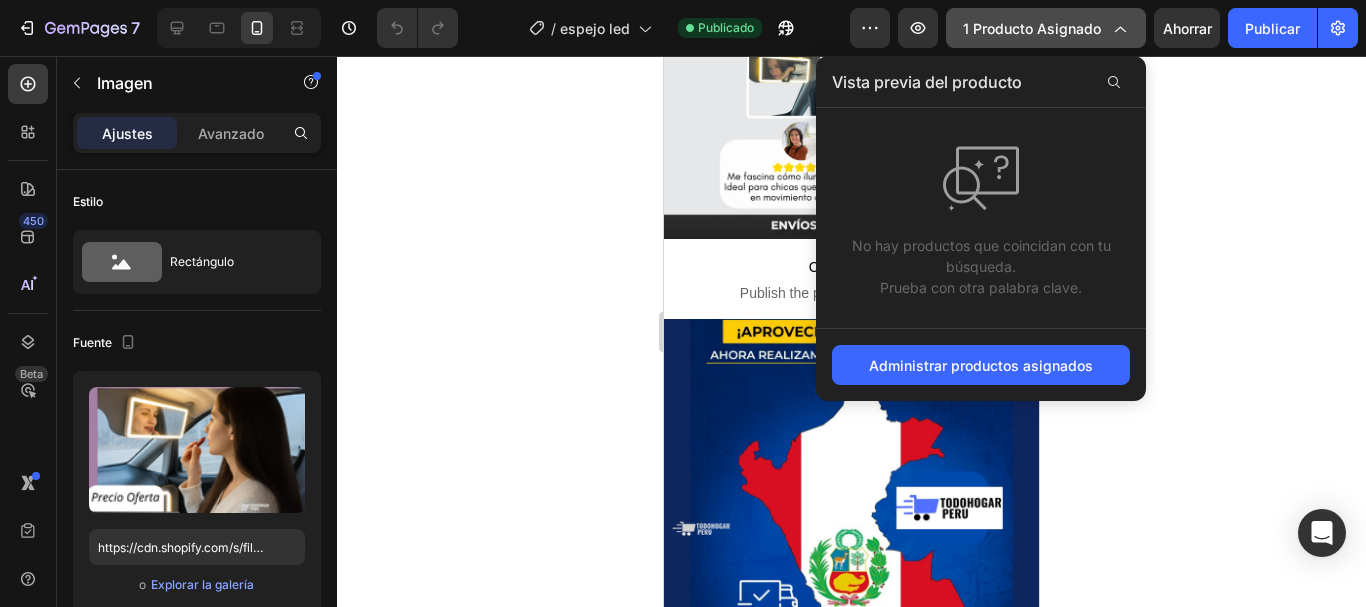 click on "1 producto asignado" at bounding box center (1046, 28) 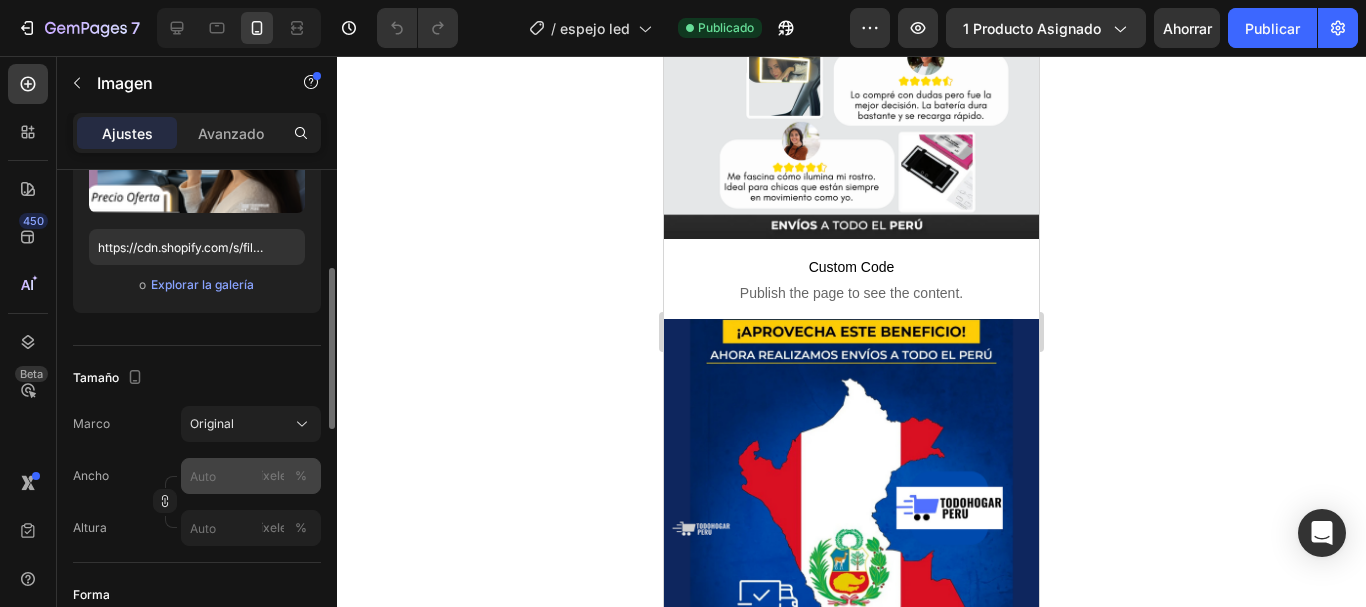 scroll, scrollTop: 0, scrollLeft: 0, axis: both 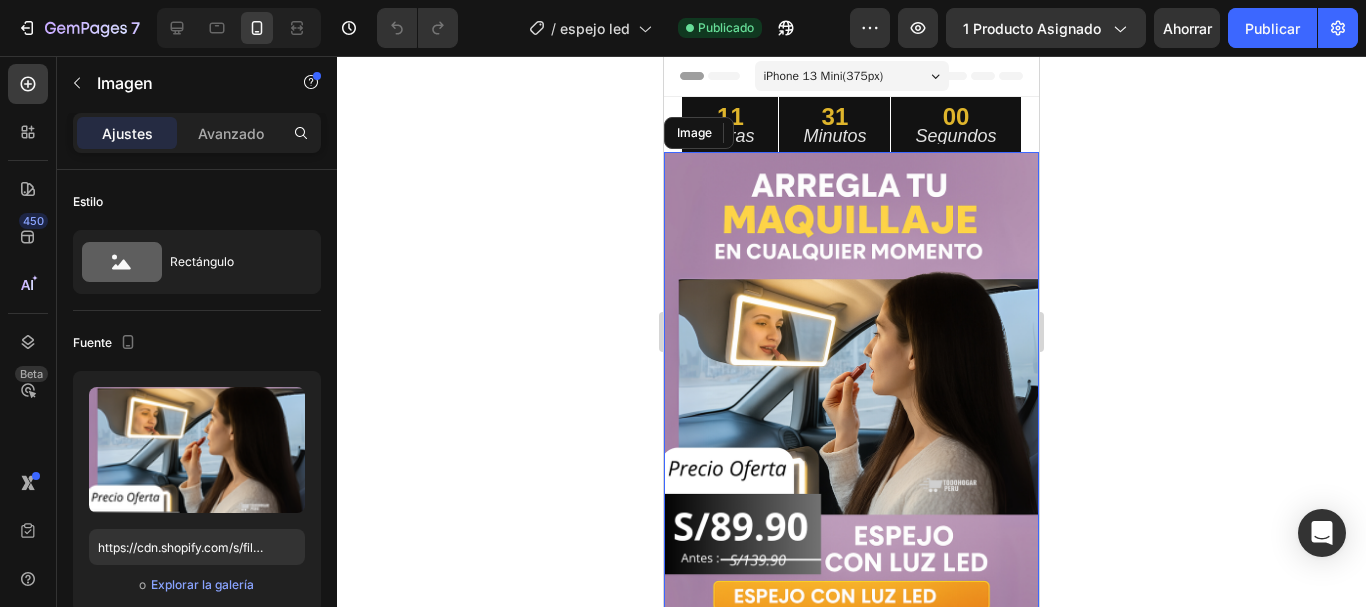 click at bounding box center (851, 386) 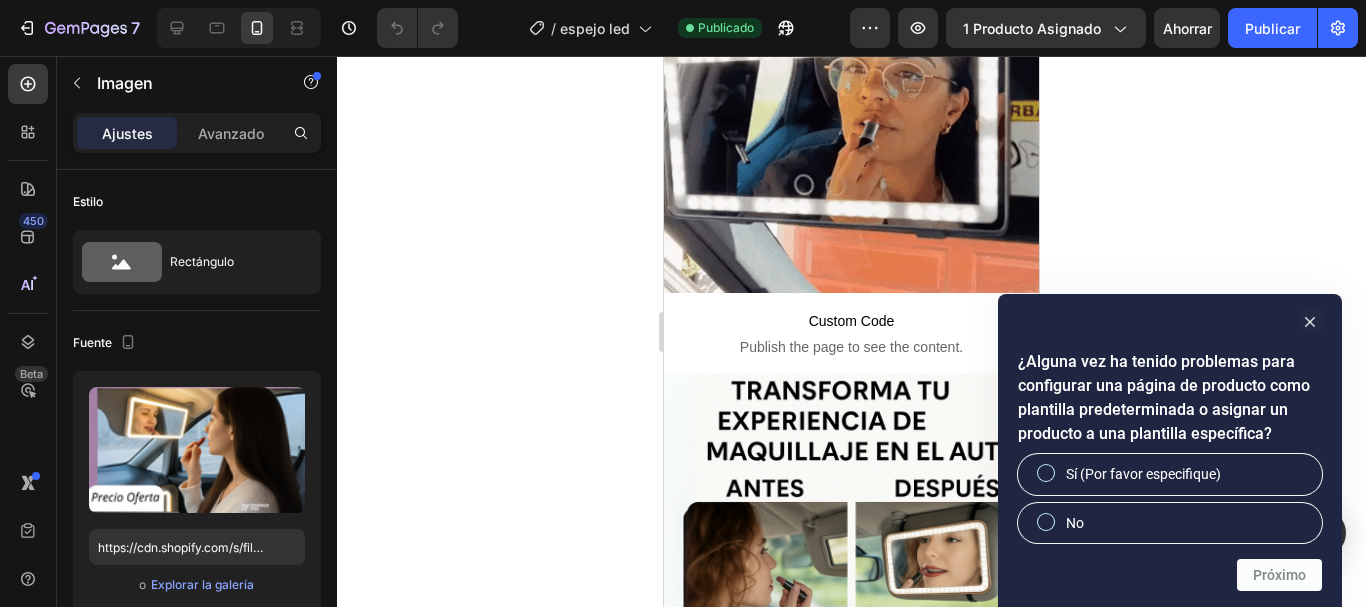 scroll, scrollTop: 1200, scrollLeft: 0, axis: vertical 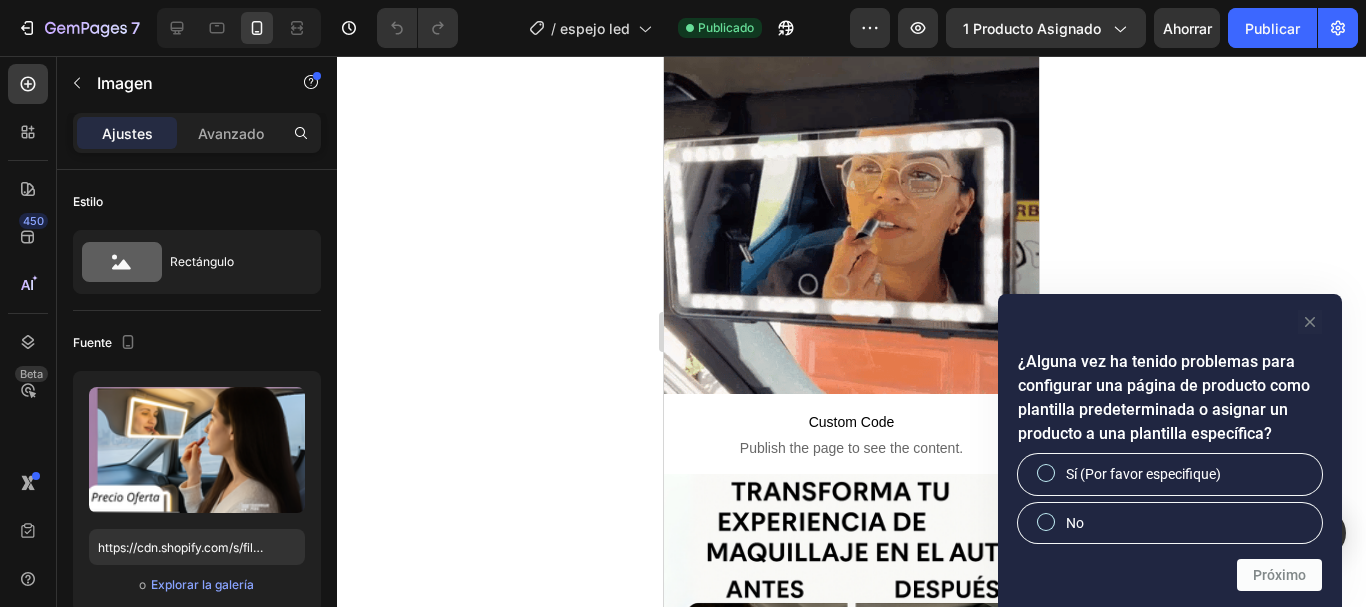 click 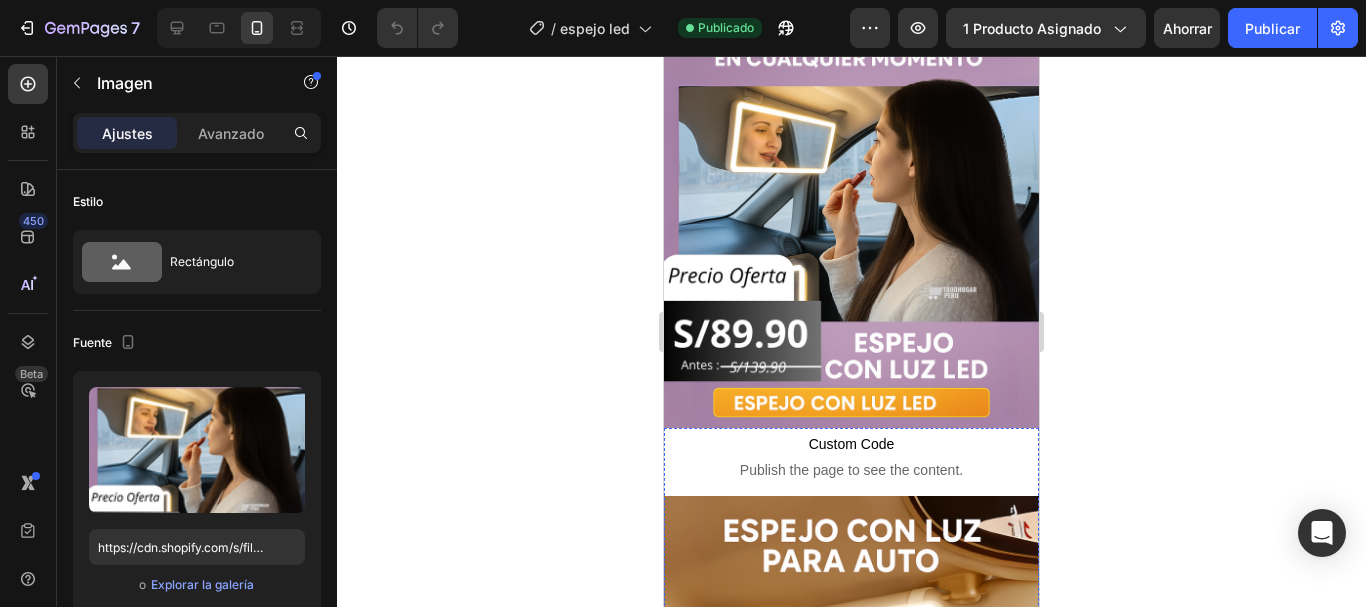 scroll, scrollTop: 0, scrollLeft: 0, axis: both 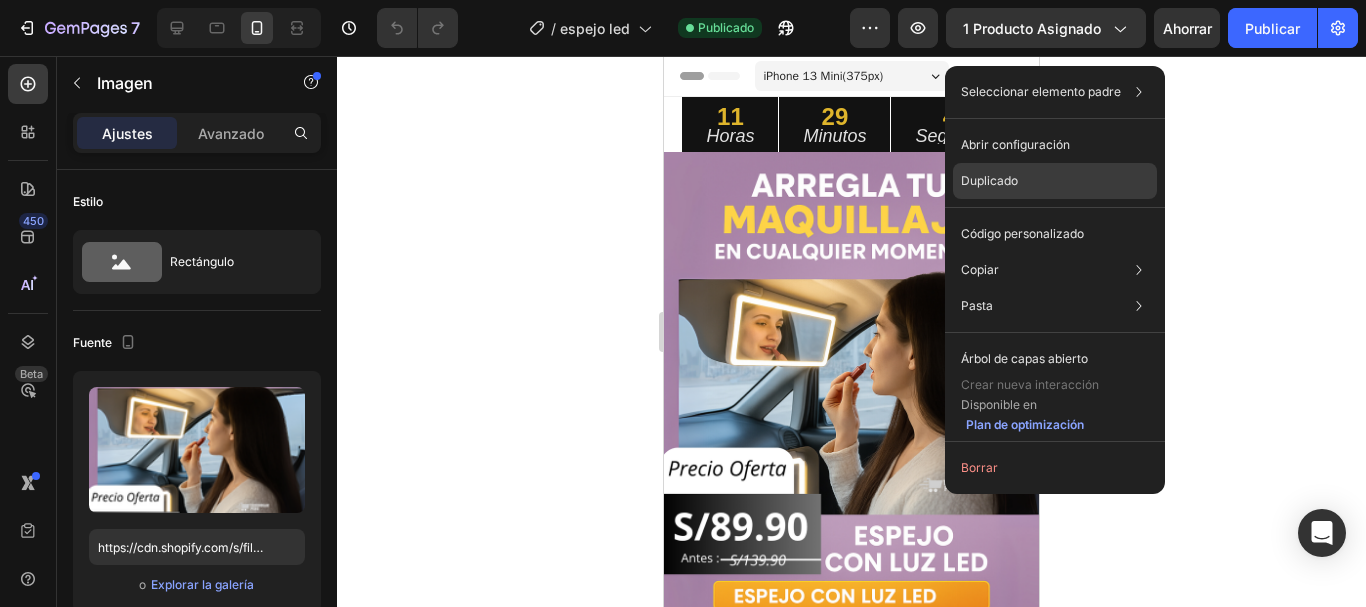 click on "Duplicado" 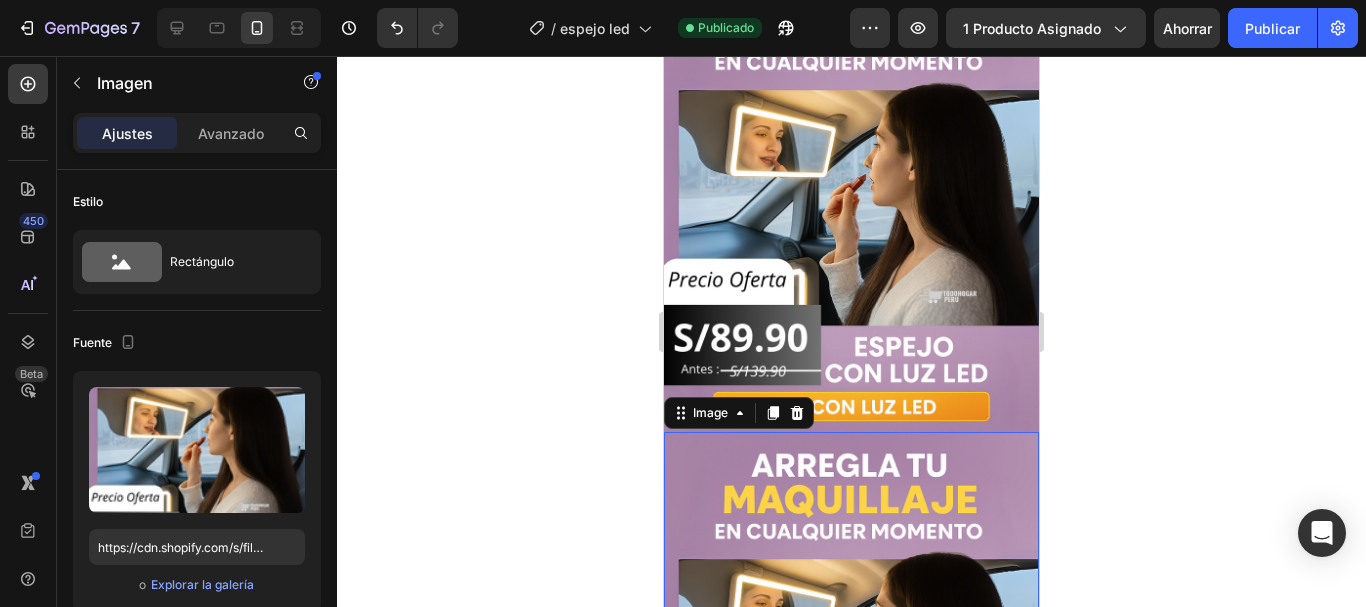 scroll, scrollTop: 176, scrollLeft: 0, axis: vertical 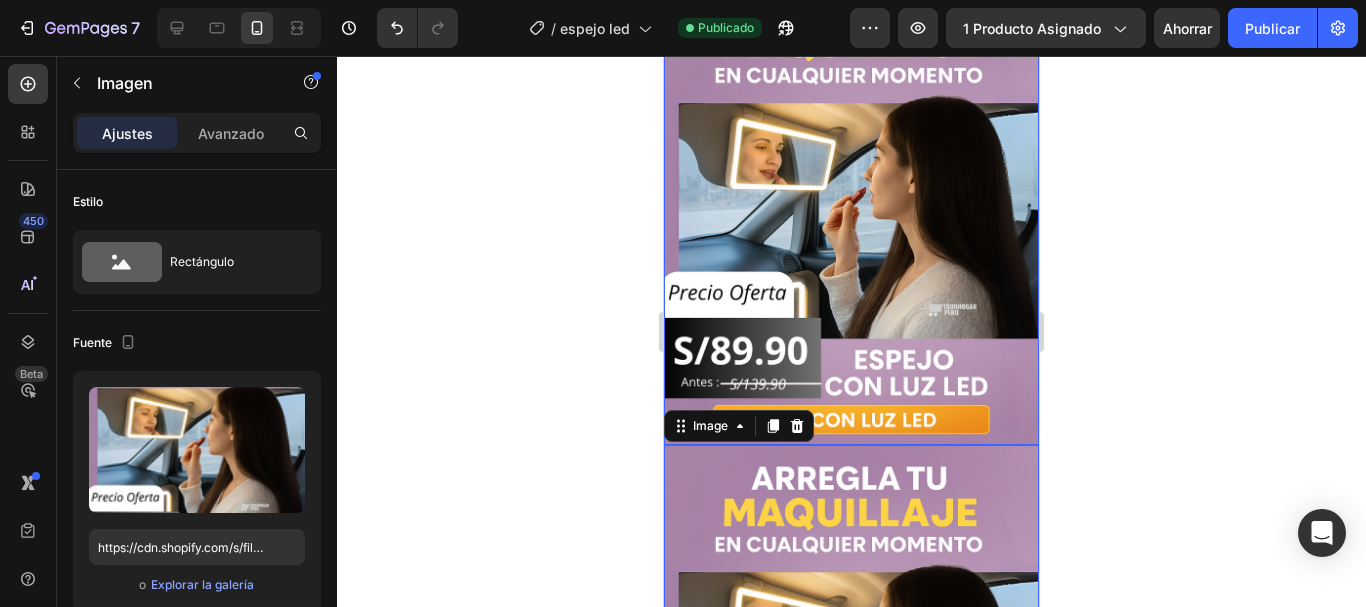 click at bounding box center [851, 210] 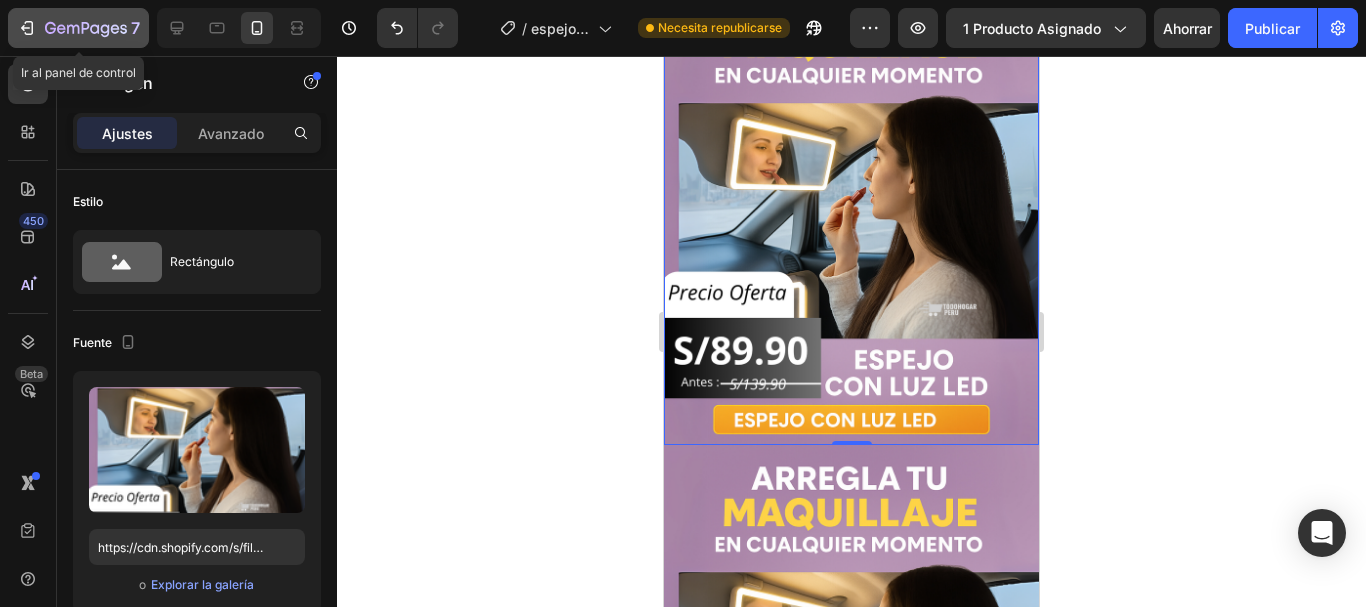click 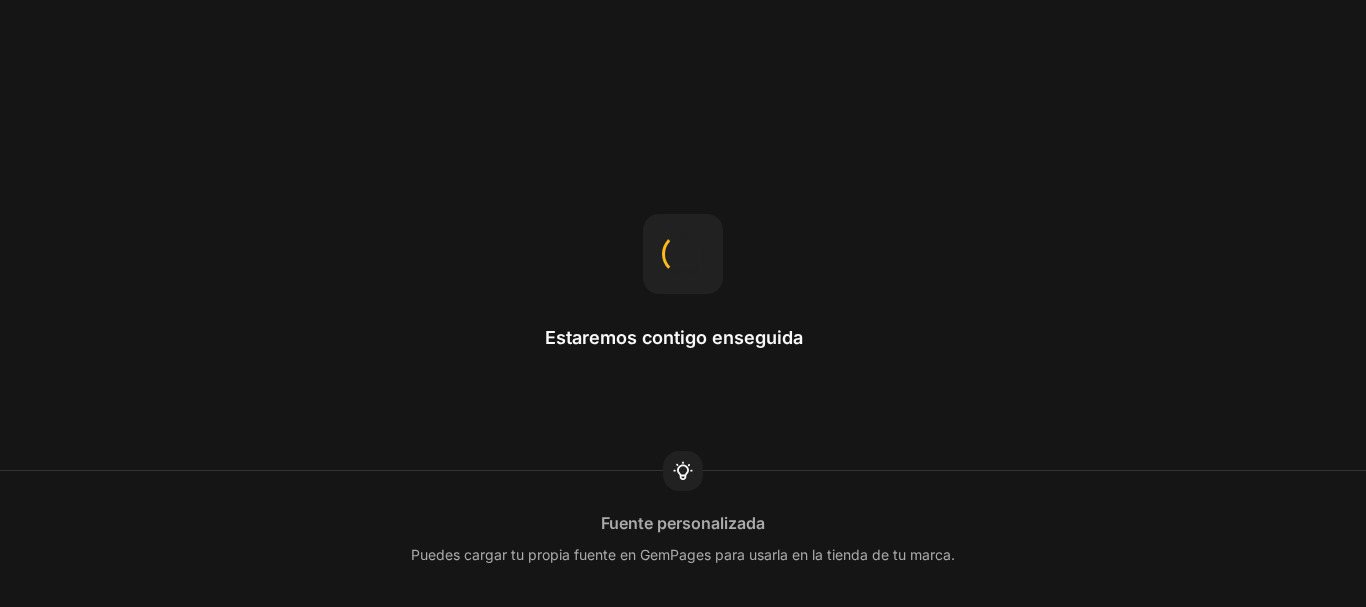 scroll, scrollTop: 0, scrollLeft: 0, axis: both 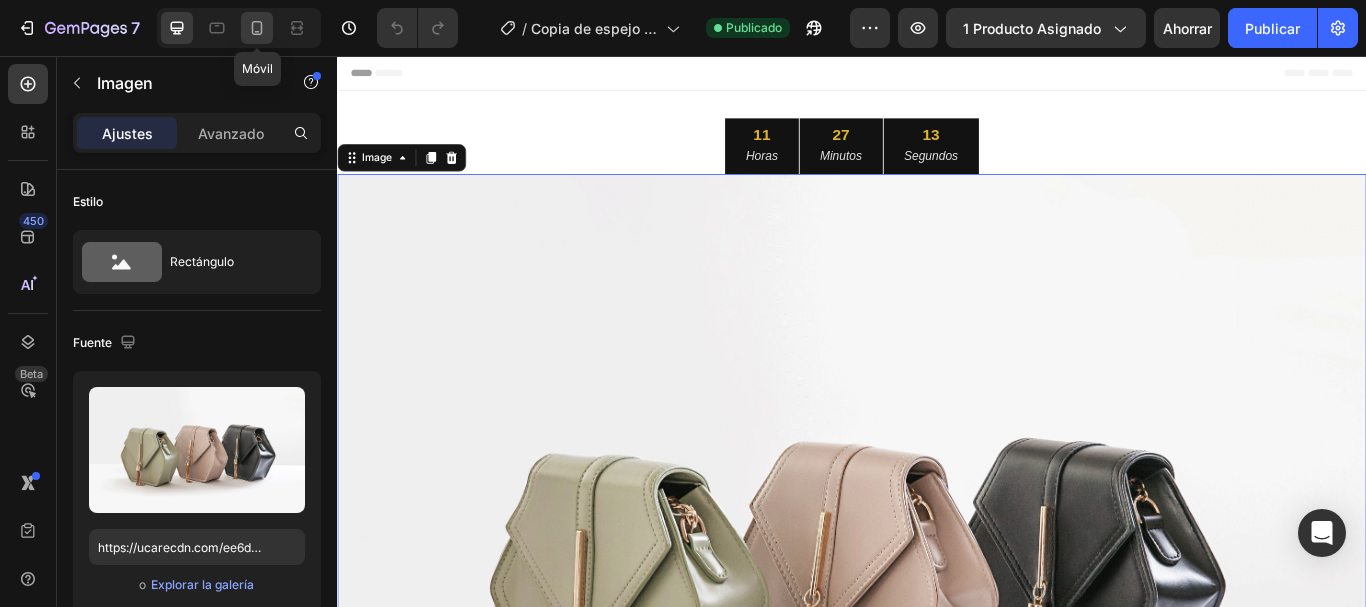 click 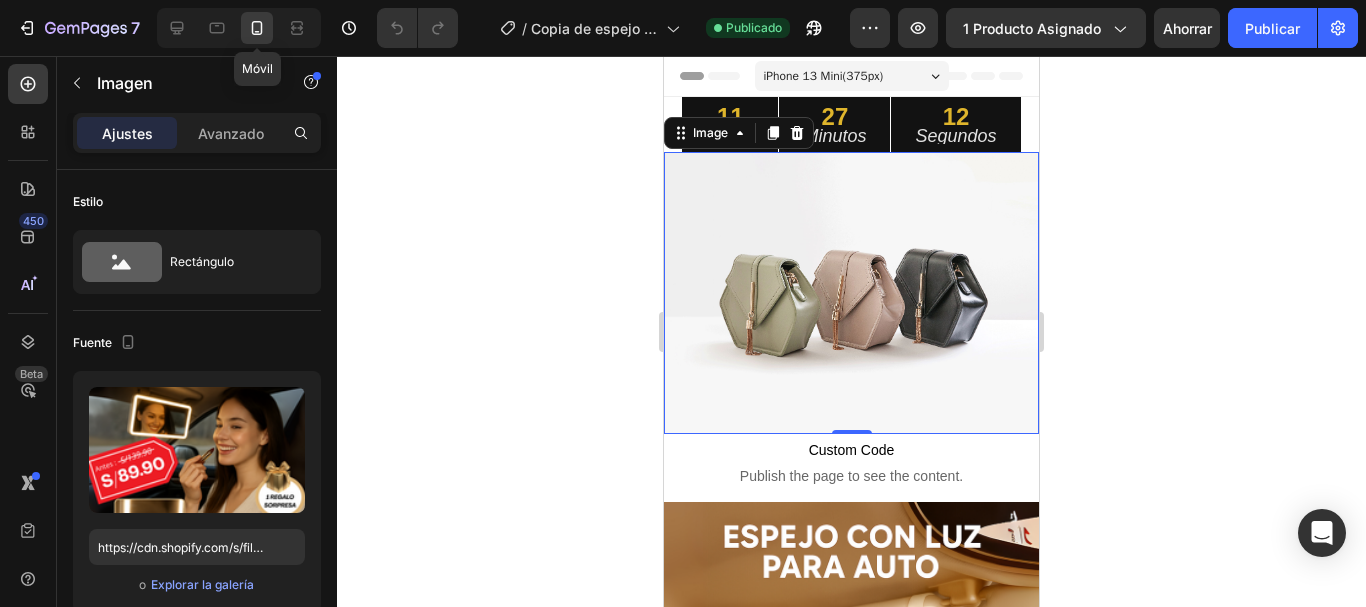 scroll, scrollTop: 26, scrollLeft: 0, axis: vertical 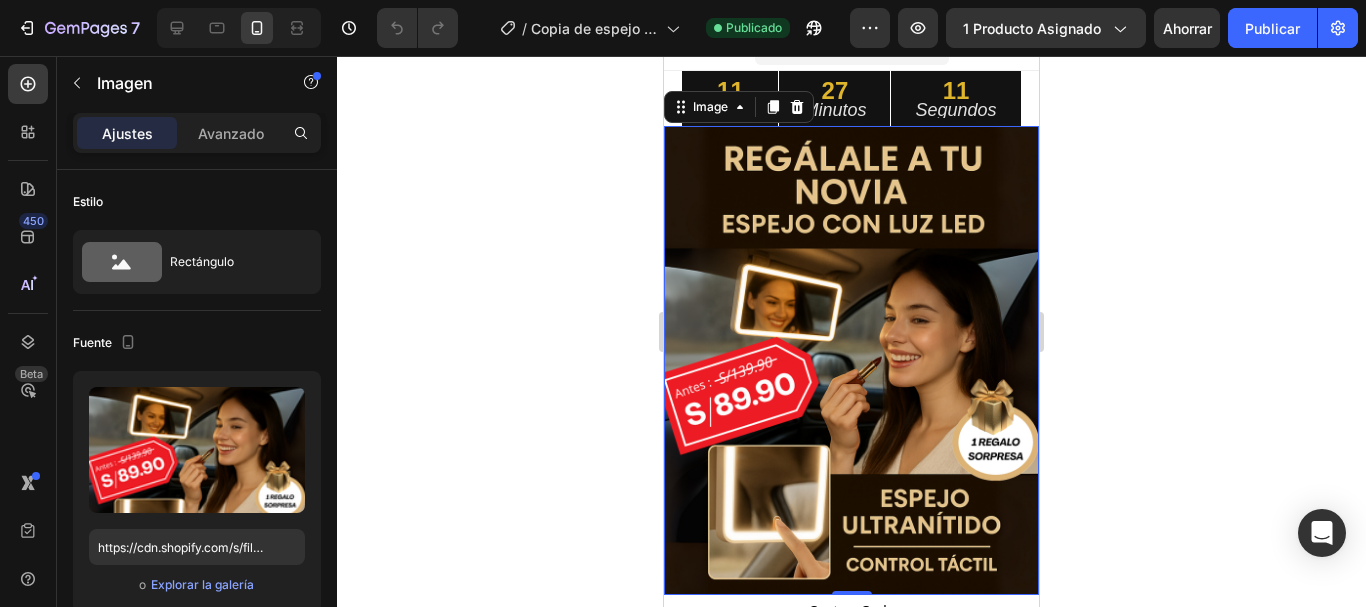 click at bounding box center (851, 360) 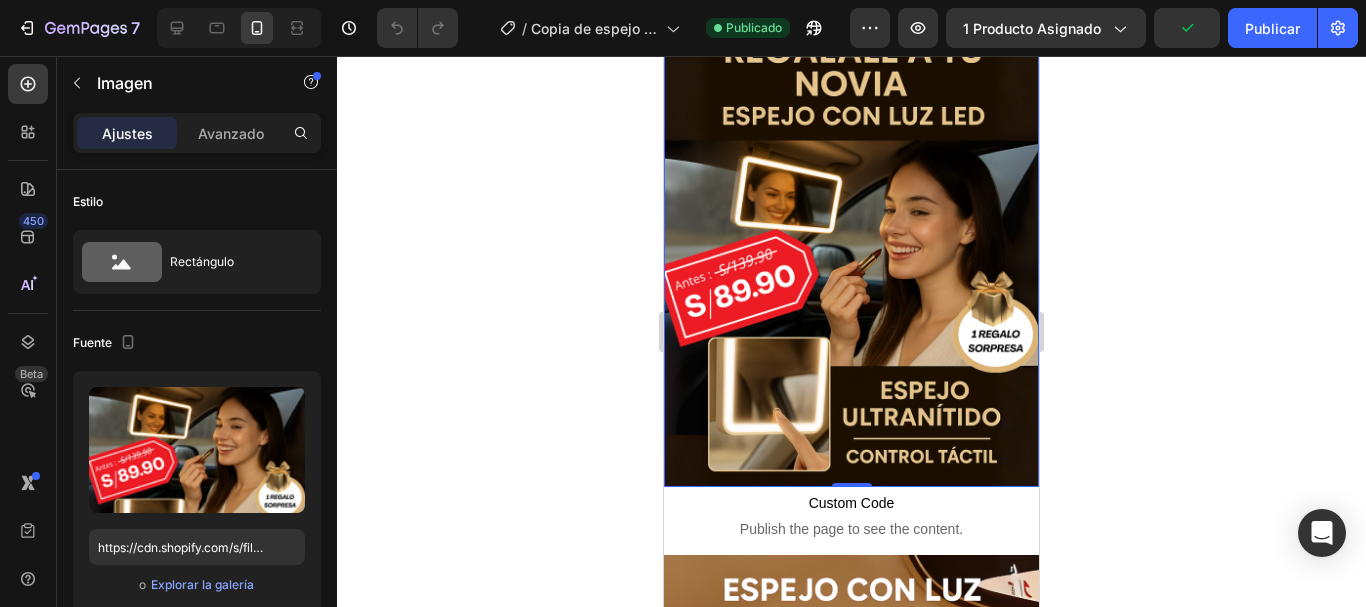 scroll, scrollTop: 126, scrollLeft: 0, axis: vertical 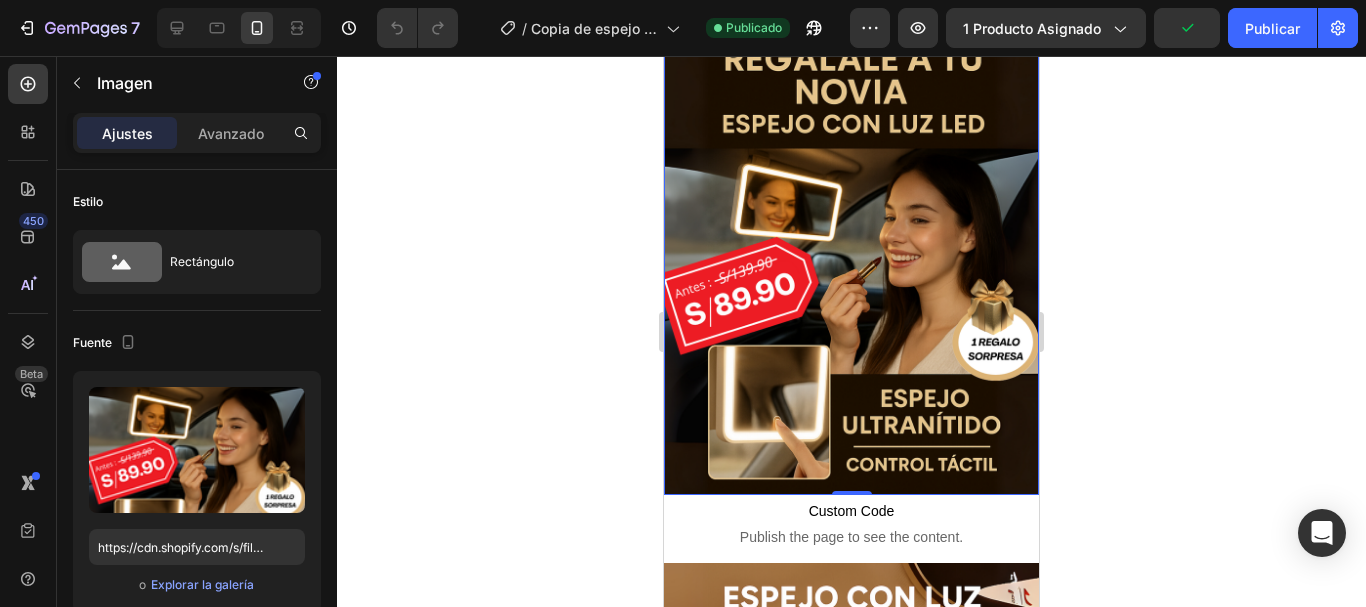 click at bounding box center [851, 260] 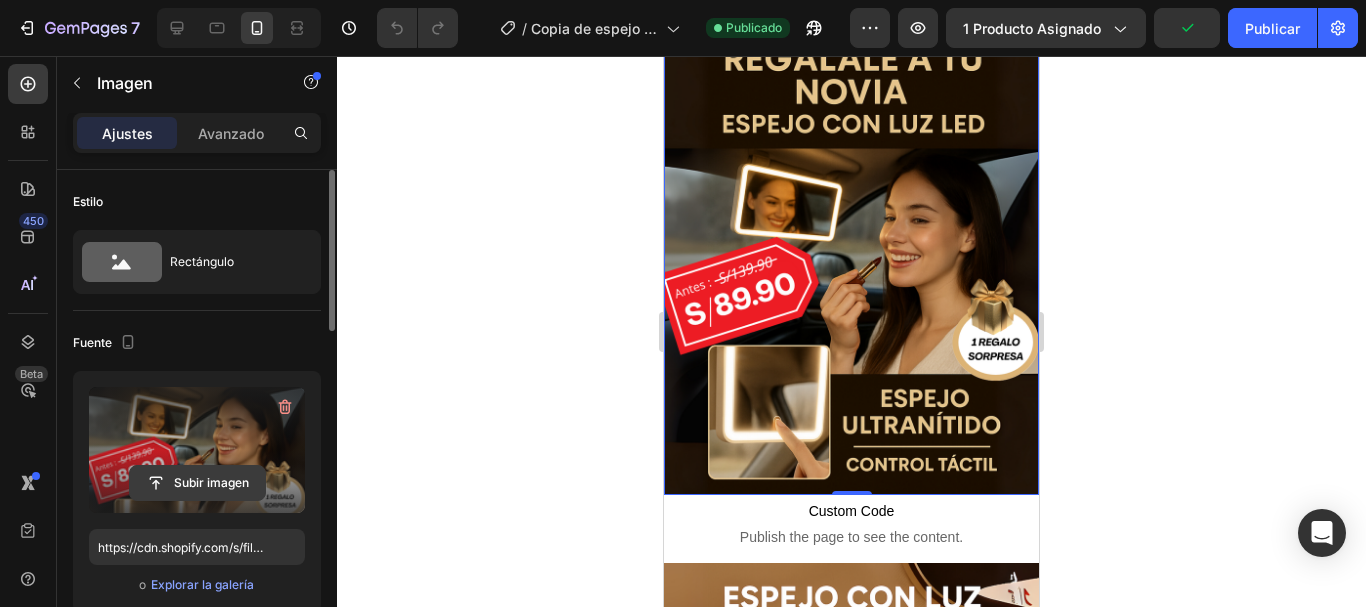 click 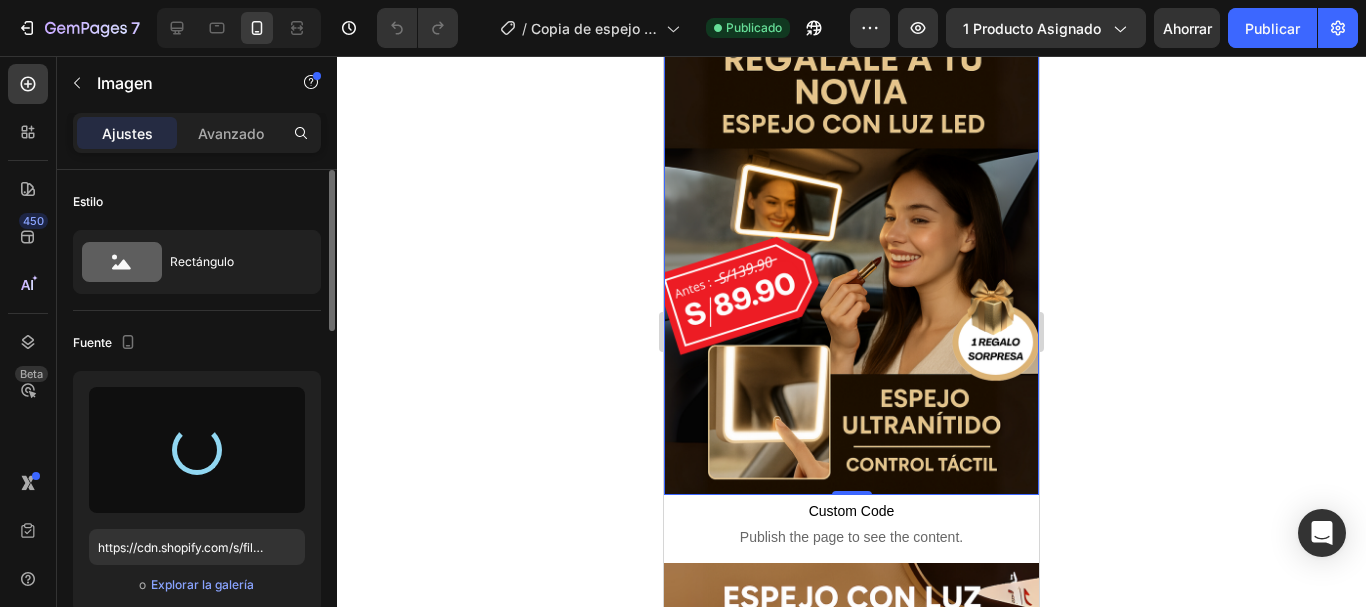 type on "https://cdn.shopify.com/s/files/1/0709/5684/3181/files/gempages_571545562990511256-8225805f-3ab9-4b0a-b72d-73abbb1fcf43.png" 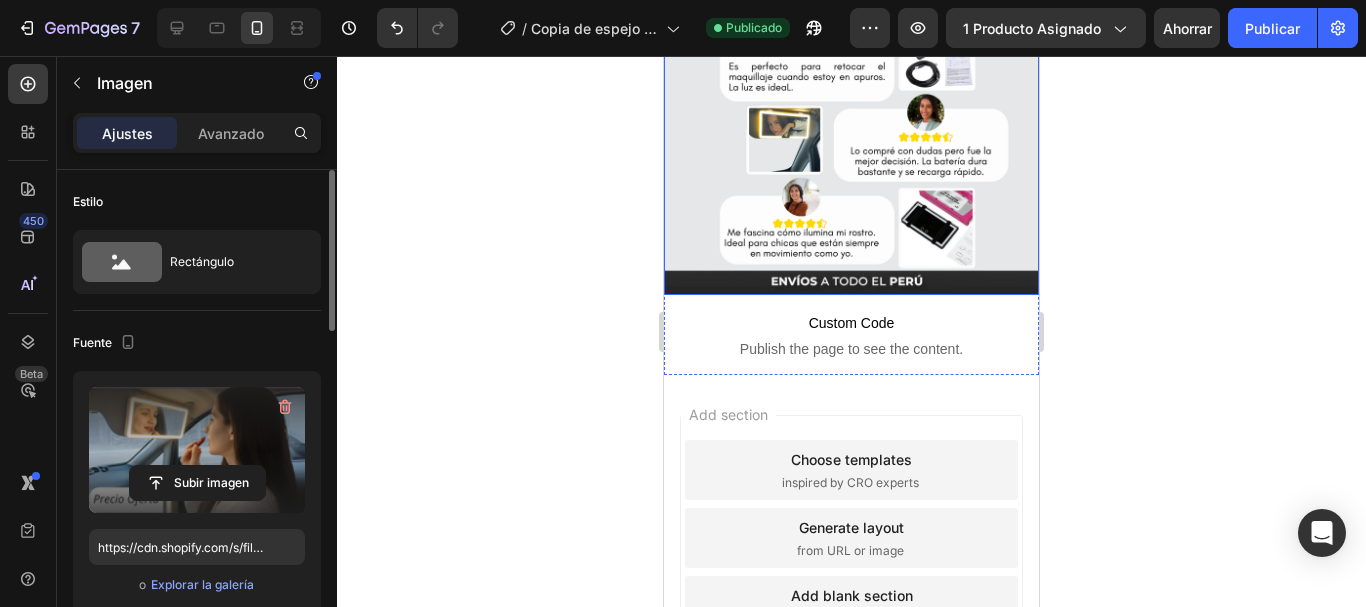 scroll, scrollTop: 2259, scrollLeft: 0, axis: vertical 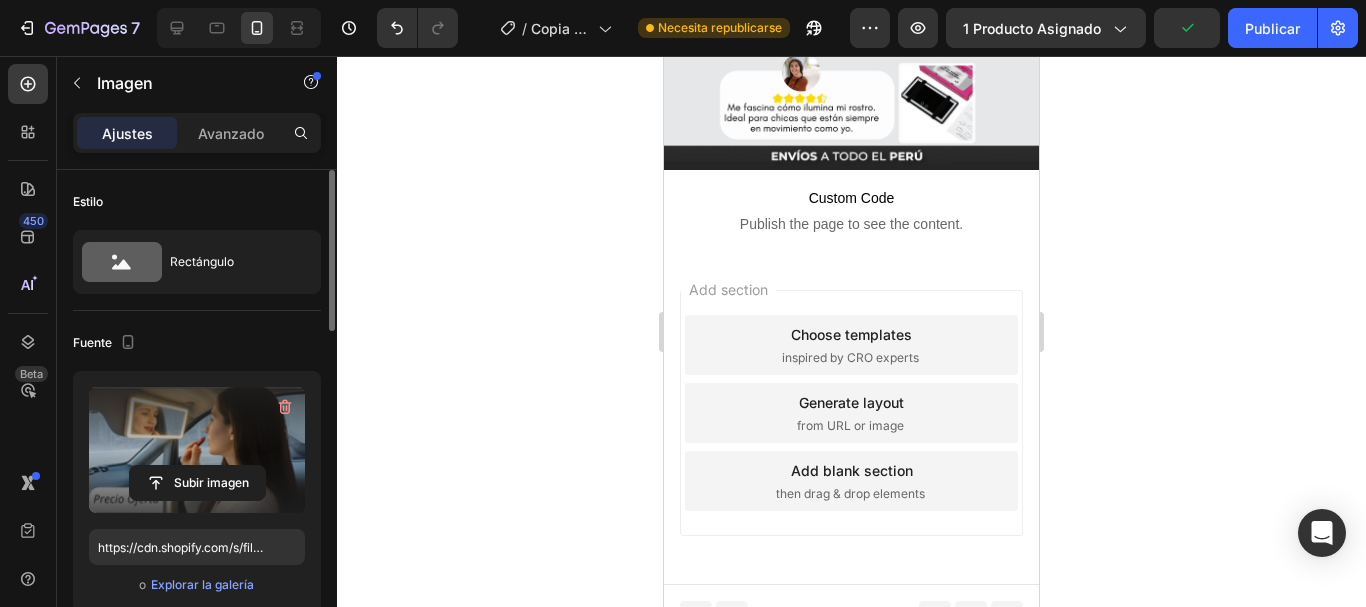 click 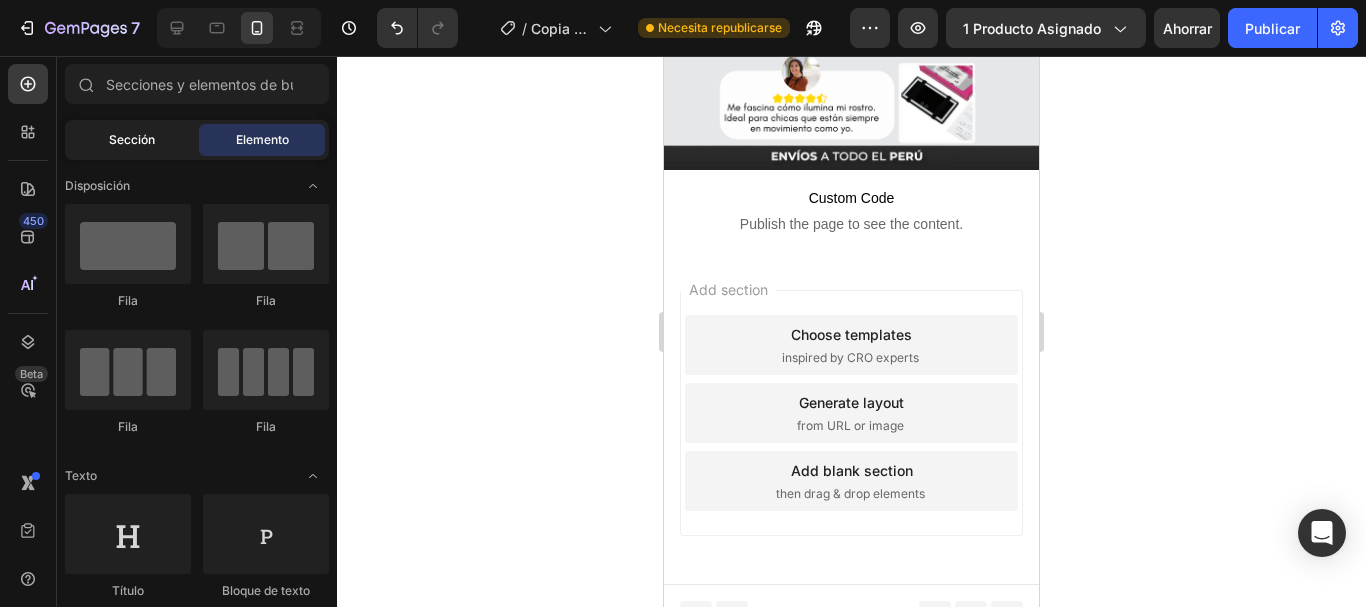 click on "Sección" at bounding box center [132, 140] 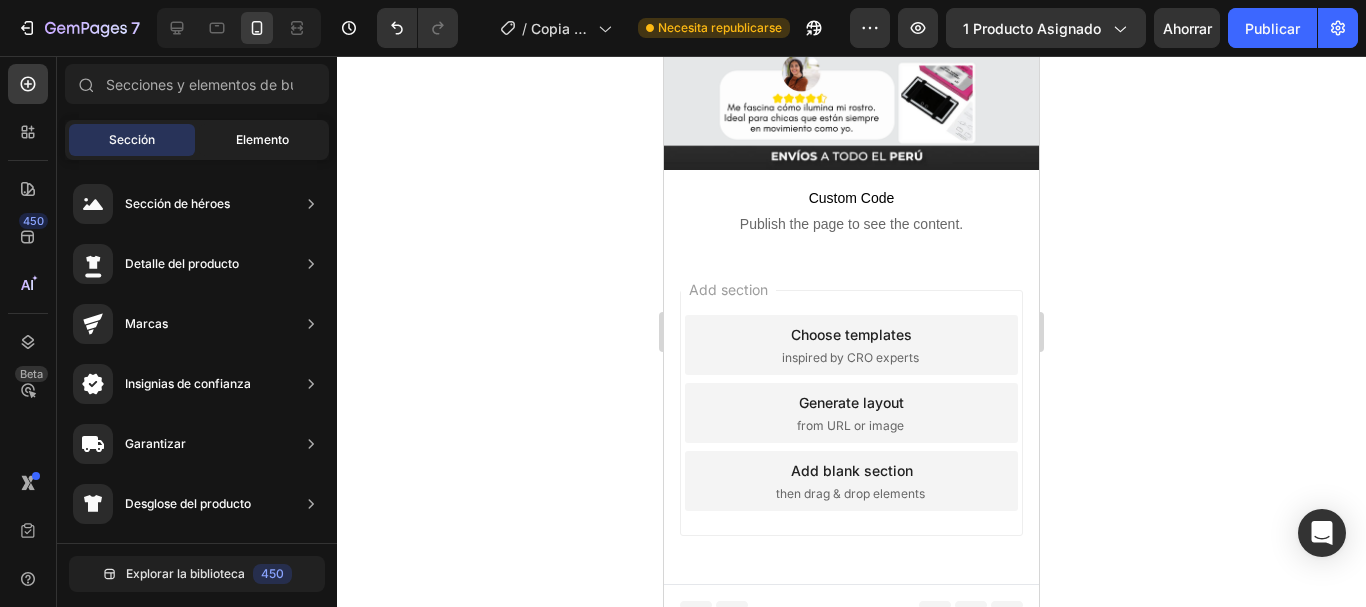 click on "Elemento" at bounding box center [262, 139] 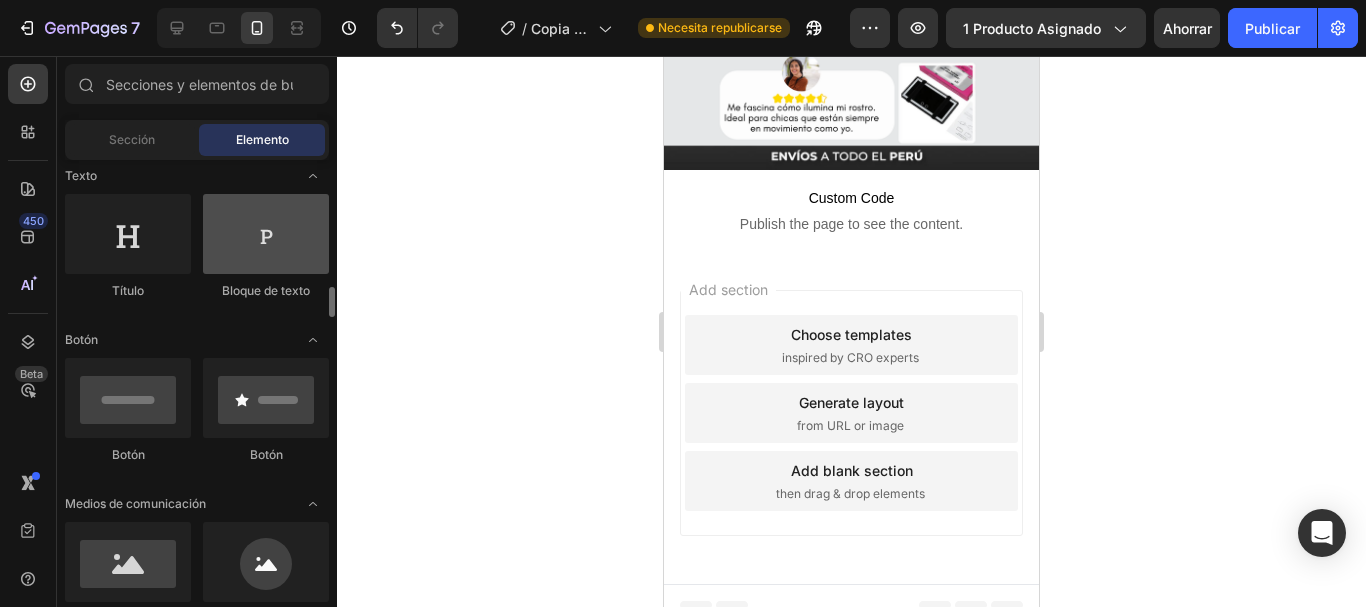 scroll, scrollTop: 400, scrollLeft: 0, axis: vertical 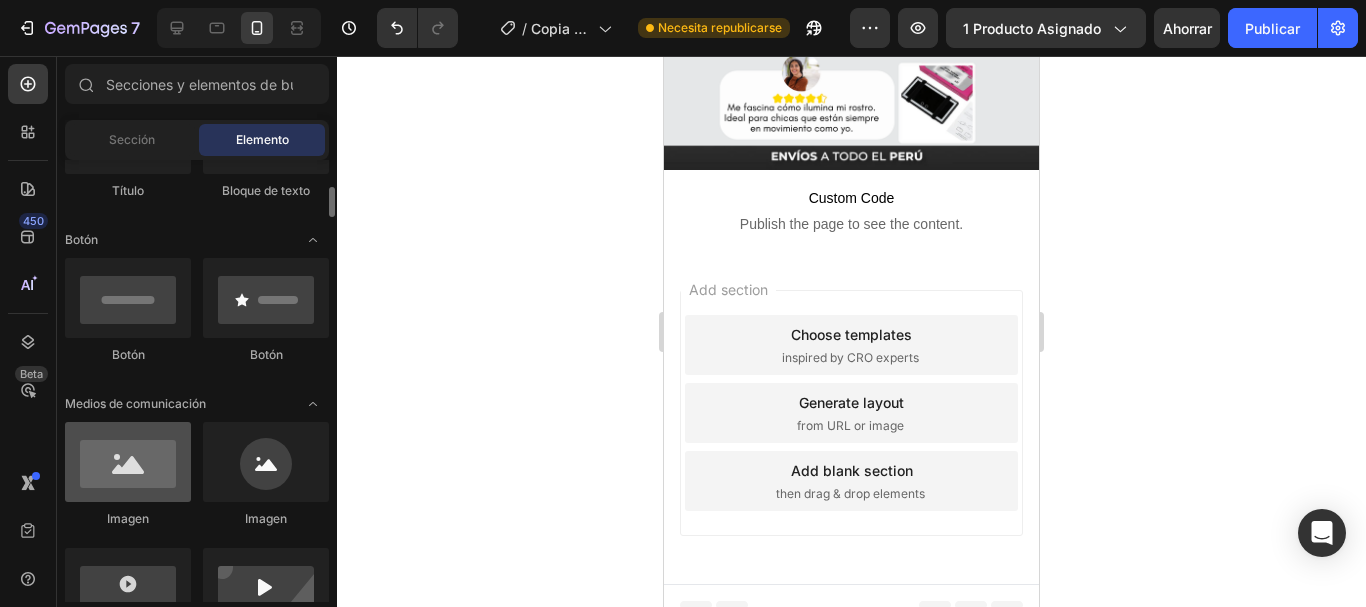 click at bounding box center (128, 462) 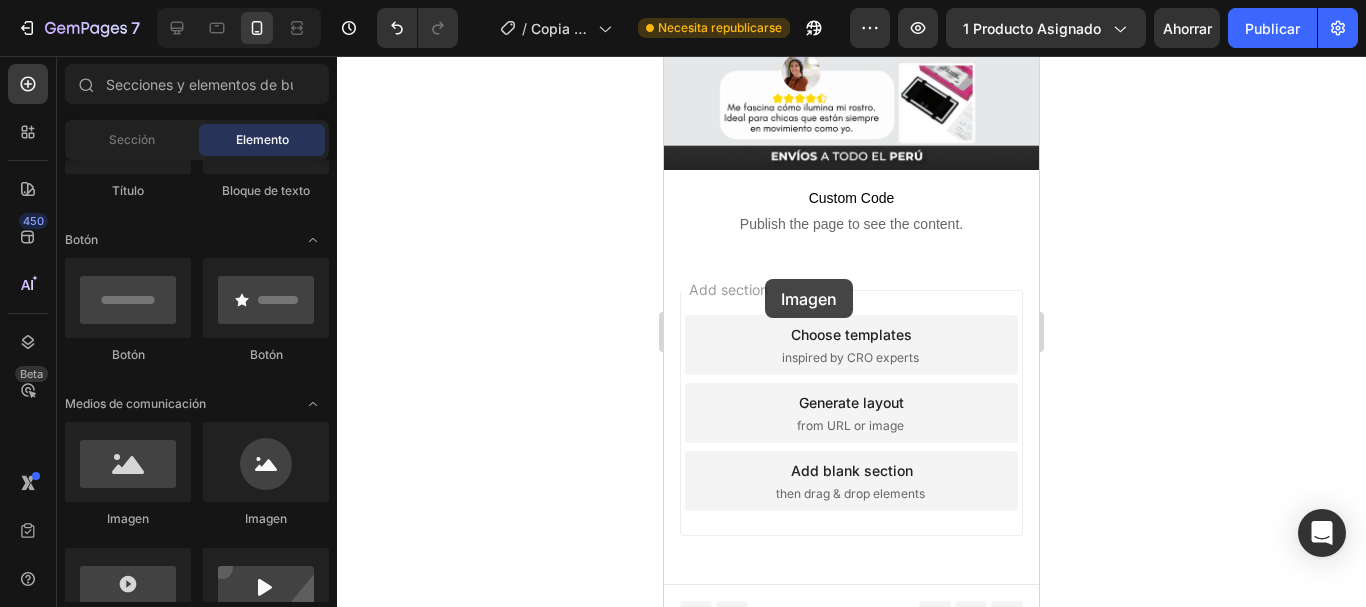 drag, startPoint x: 840, startPoint y: 529, endPoint x: 846, endPoint y: 235, distance: 294.06122 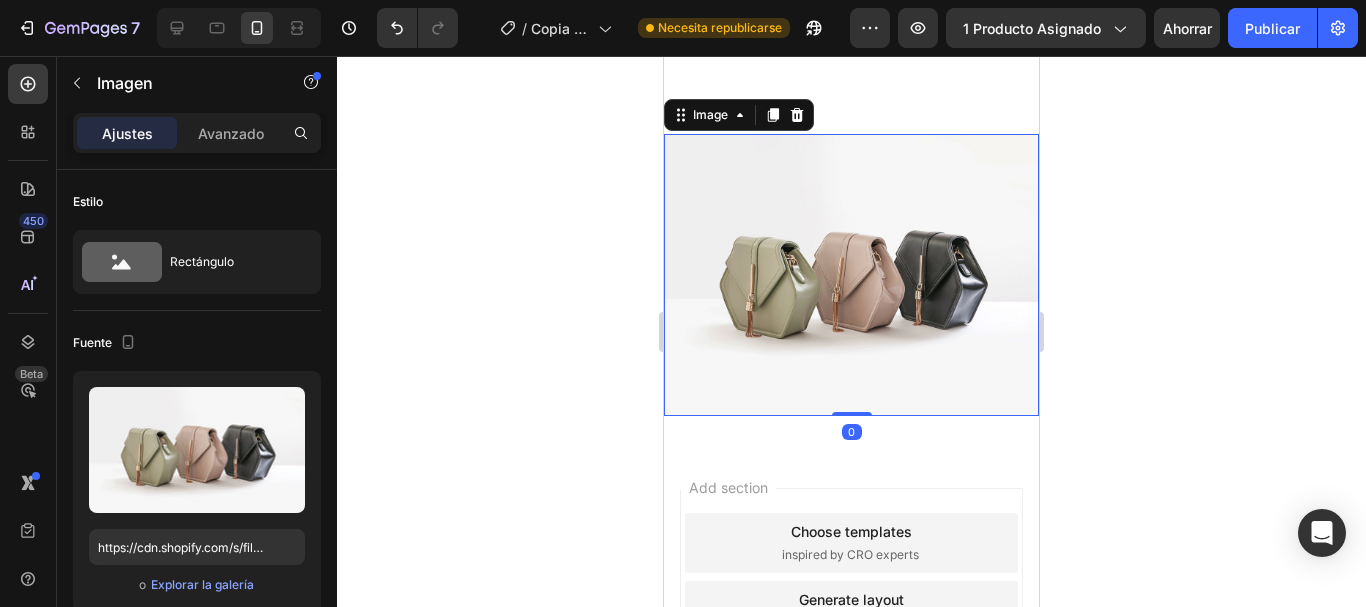 scroll, scrollTop: 2293, scrollLeft: 0, axis: vertical 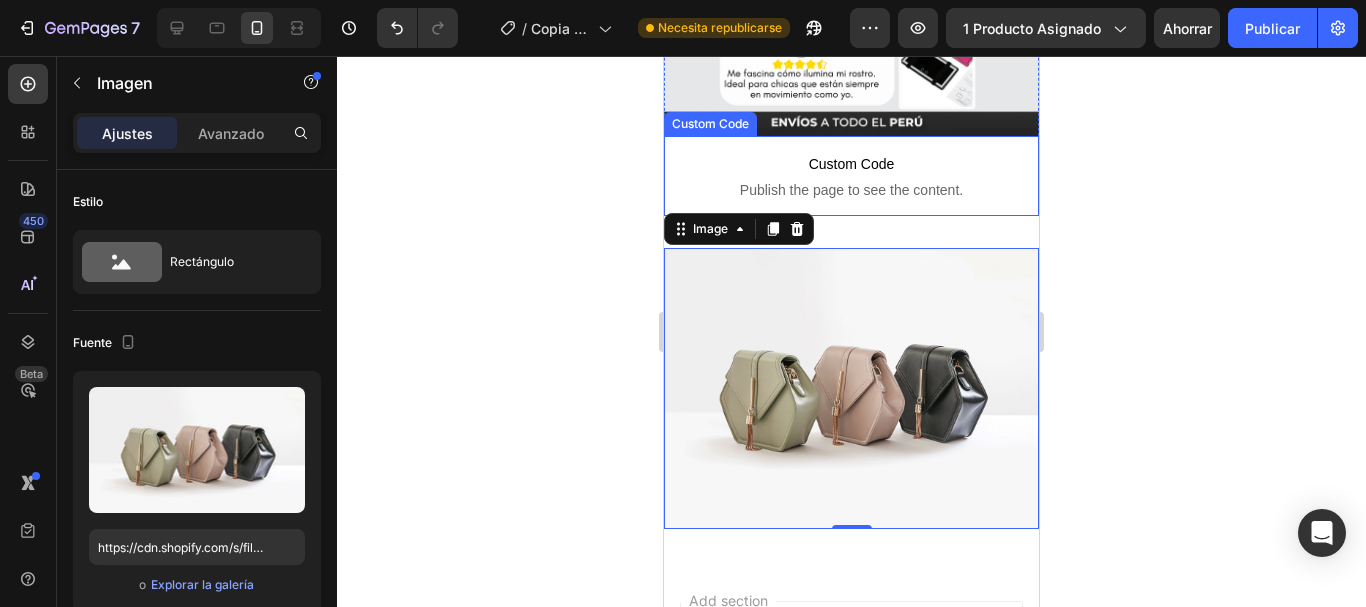 click on "Image   0 Section 5" at bounding box center [851, 388] 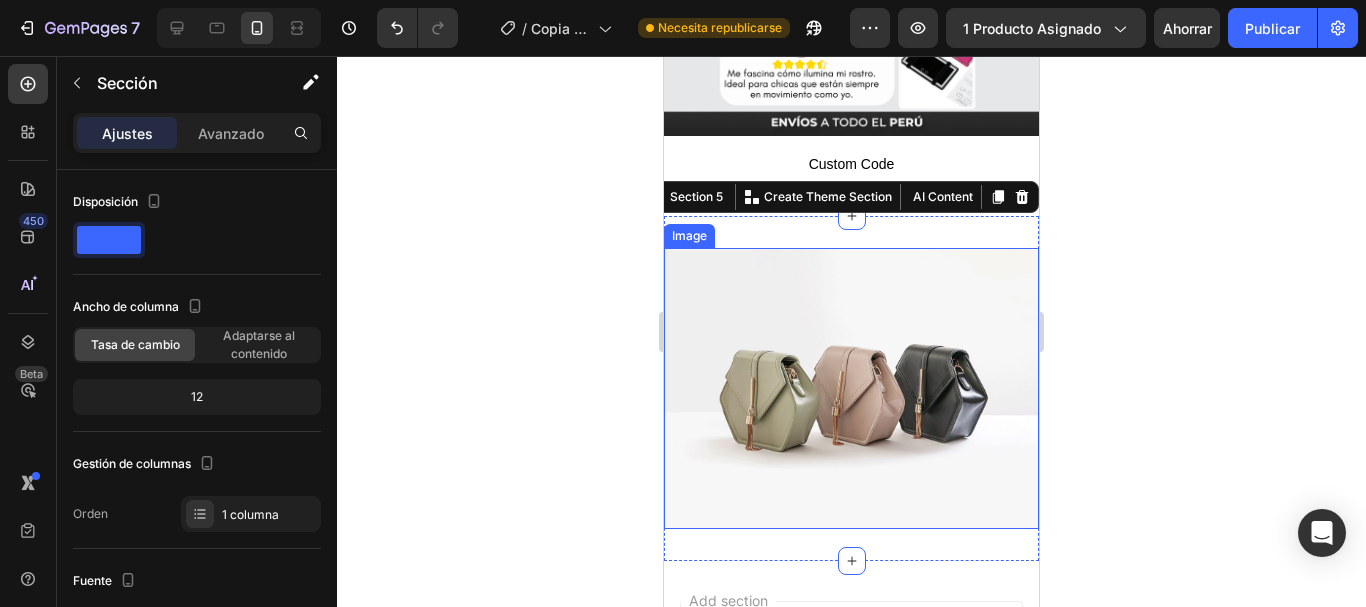 click at bounding box center [851, 388] 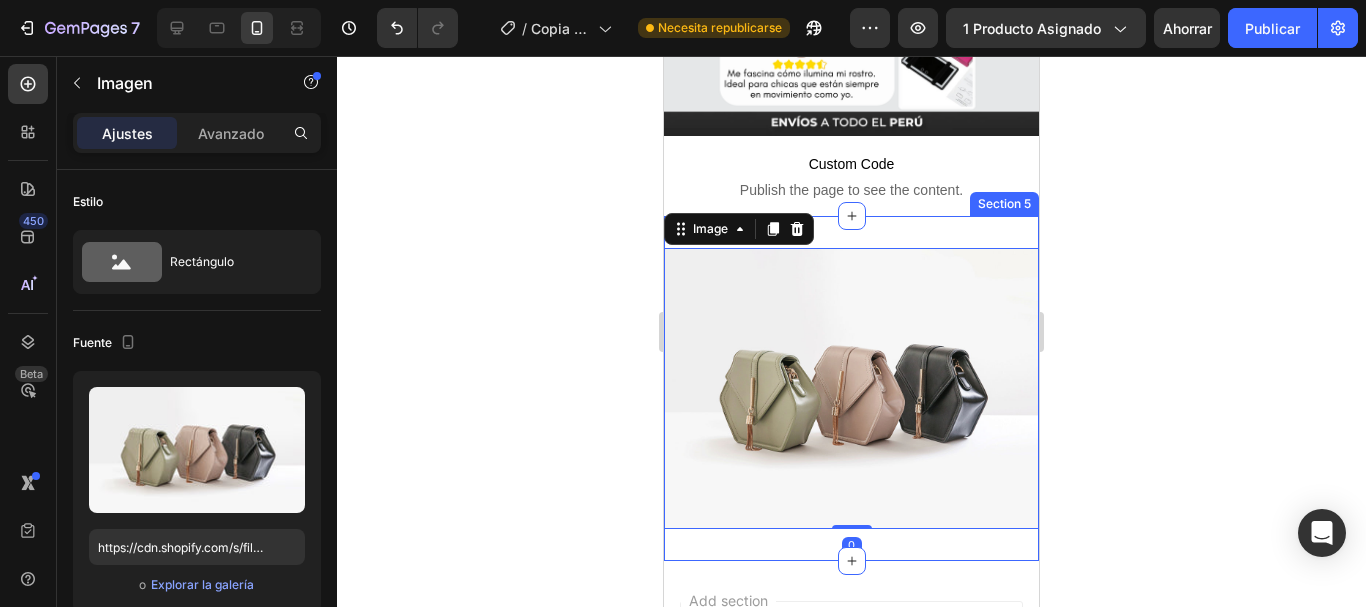 click on "Image   0 Section 5" at bounding box center (851, 388) 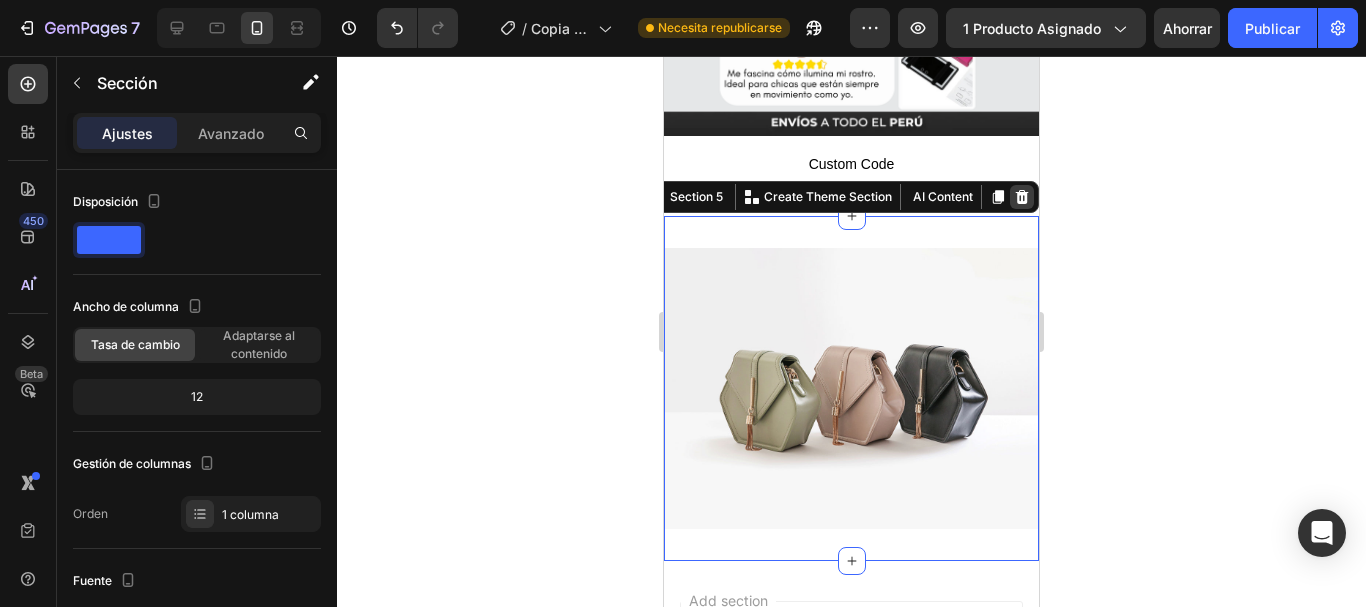 click 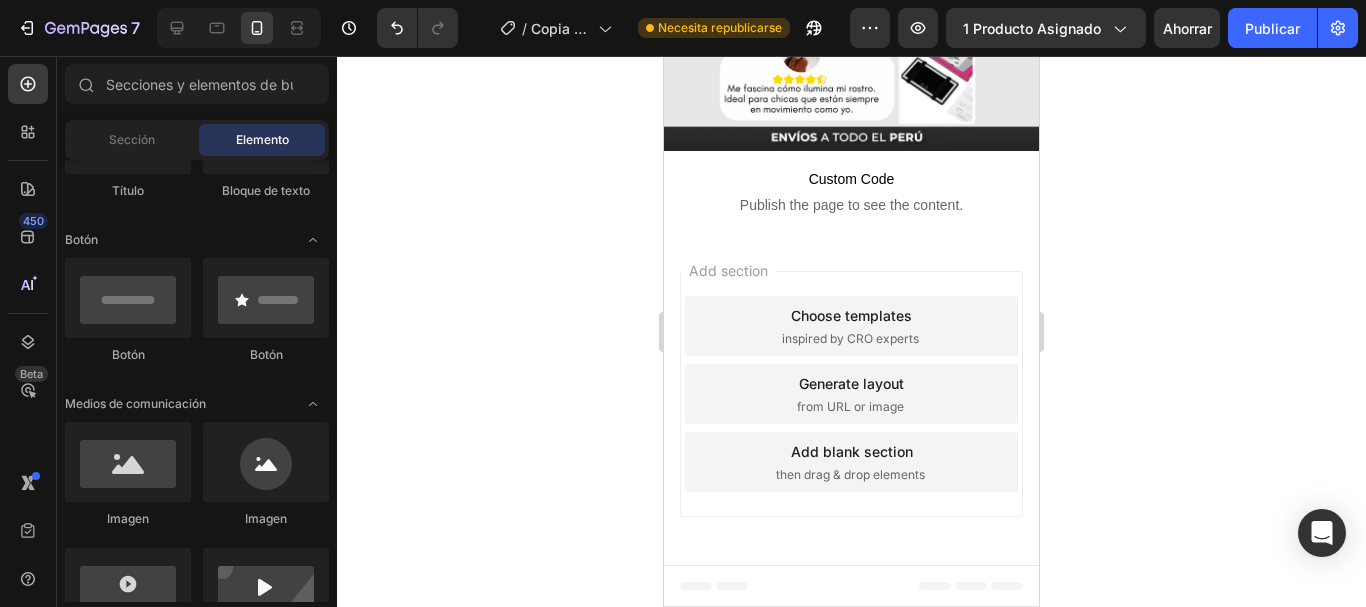 scroll, scrollTop: 2259, scrollLeft: 0, axis: vertical 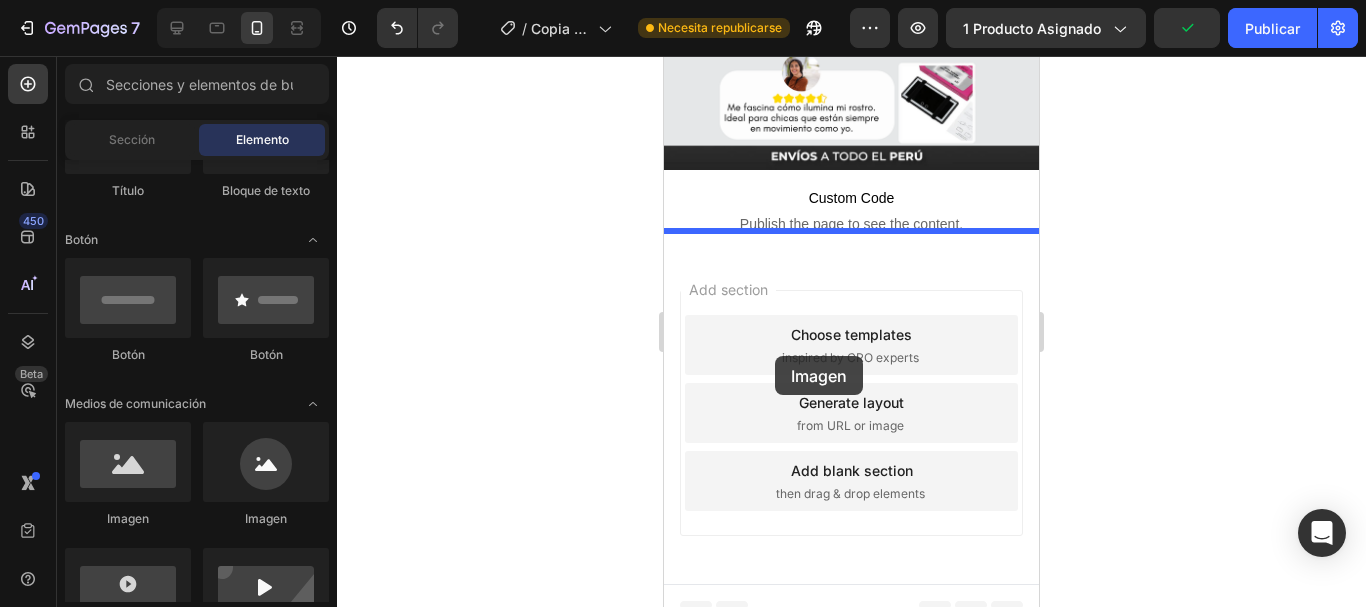 drag, startPoint x: 820, startPoint y: 551, endPoint x: 778, endPoint y: 353, distance: 202.40553 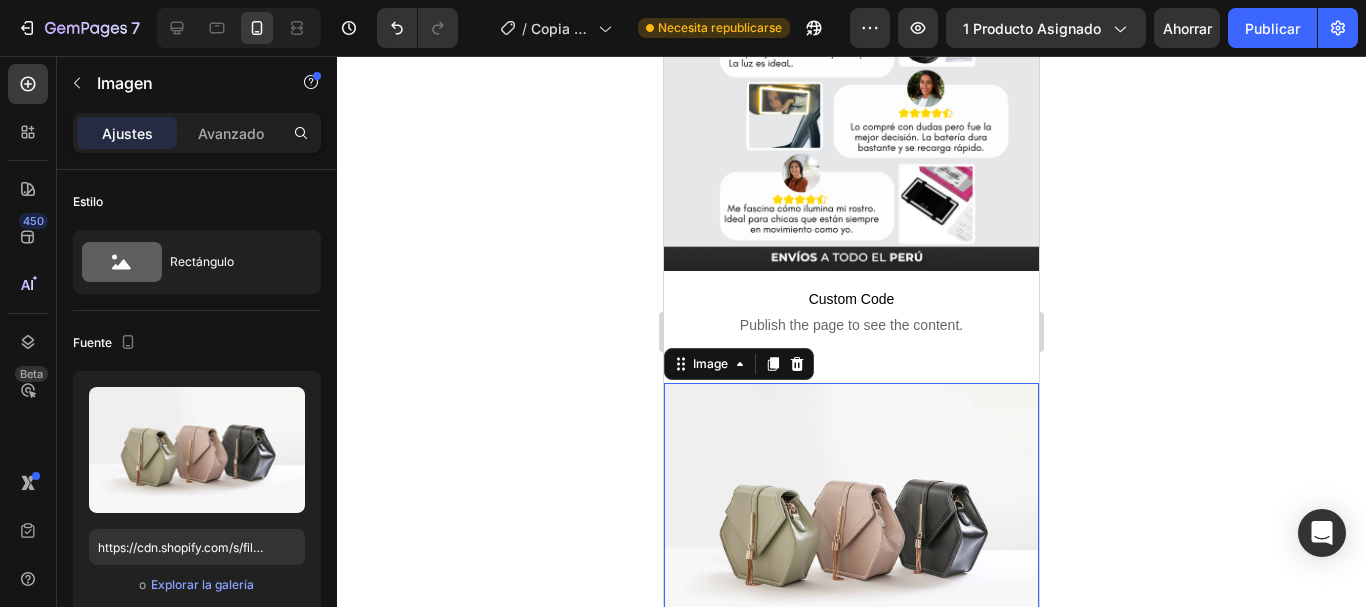 scroll, scrollTop: 2193, scrollLeft: 0, axis: vertical 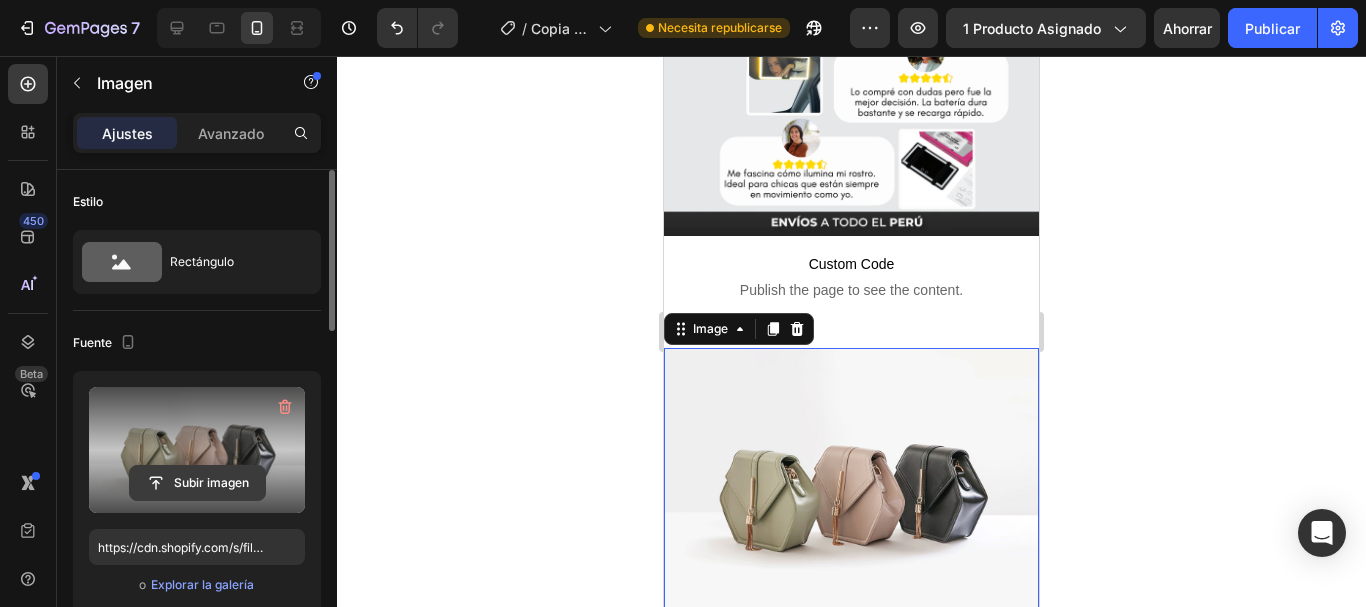 click 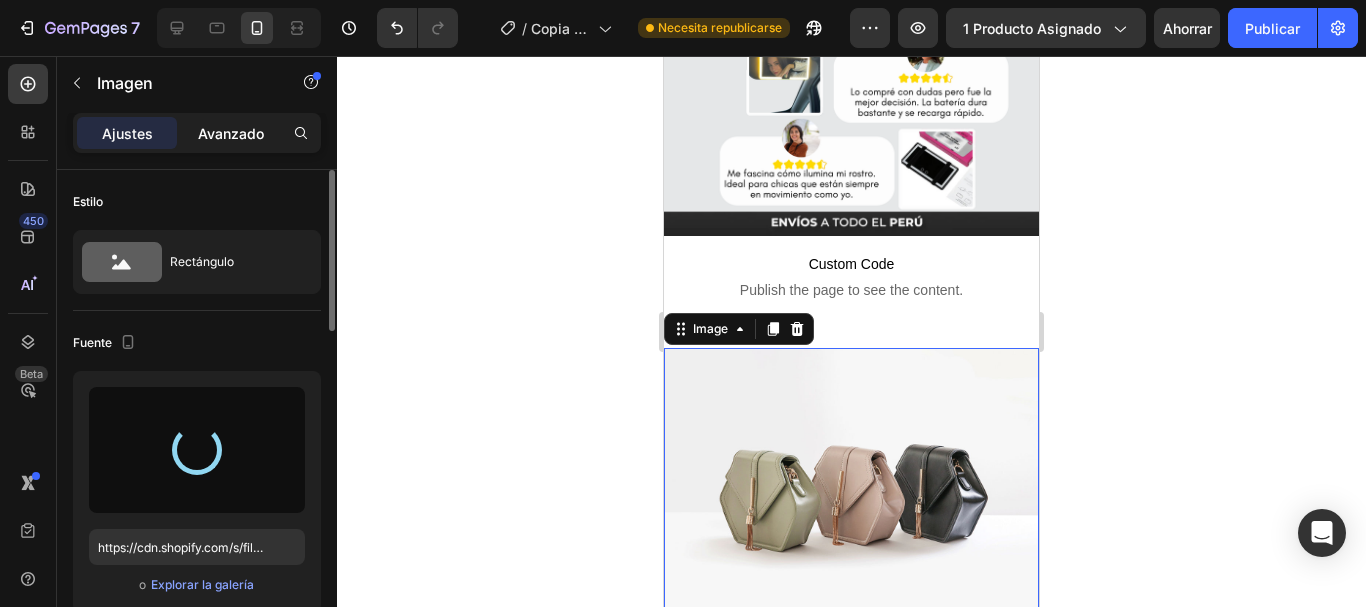 click on "Avanzado" at bounding box center [231, 133] 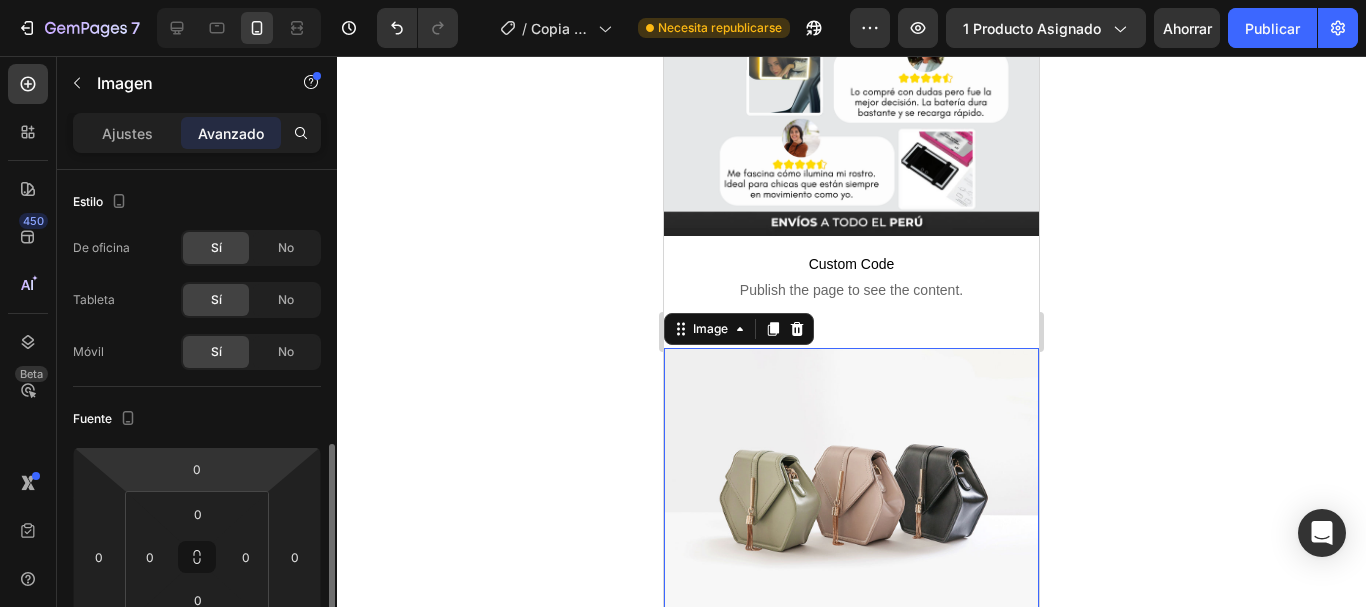 scroll, scrollTop: 200, scrollLeft: 0, axis: vertical 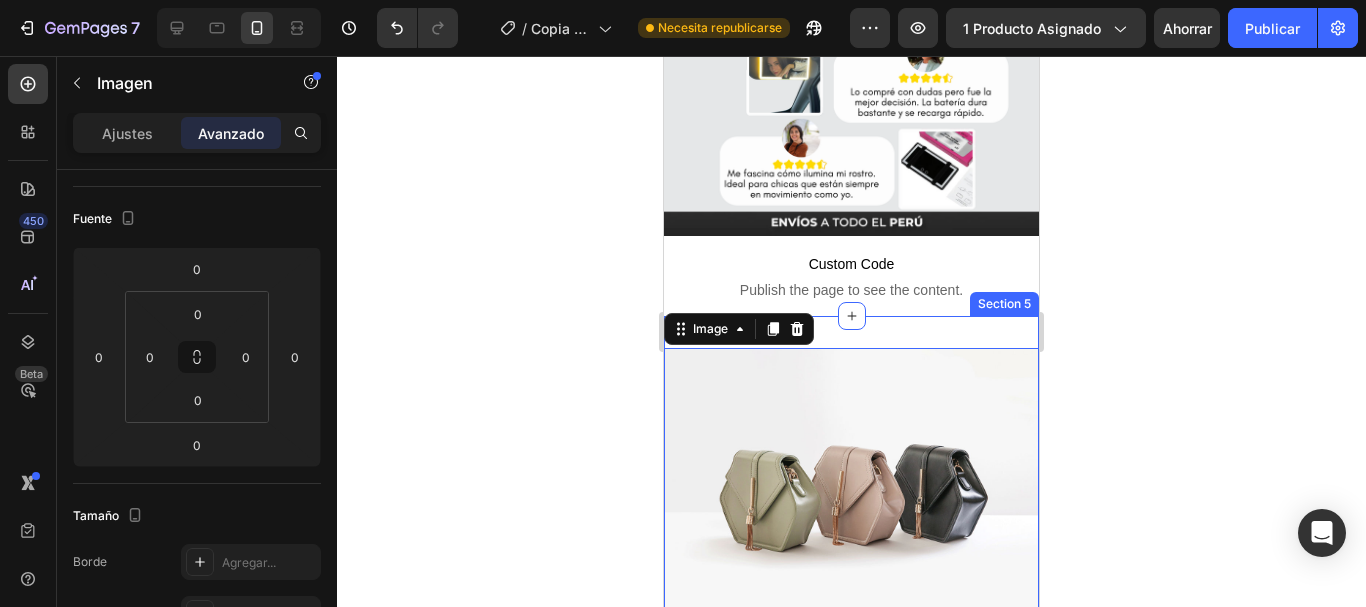 click on "Image   0 Section 5" at bounding box center [851, 488] 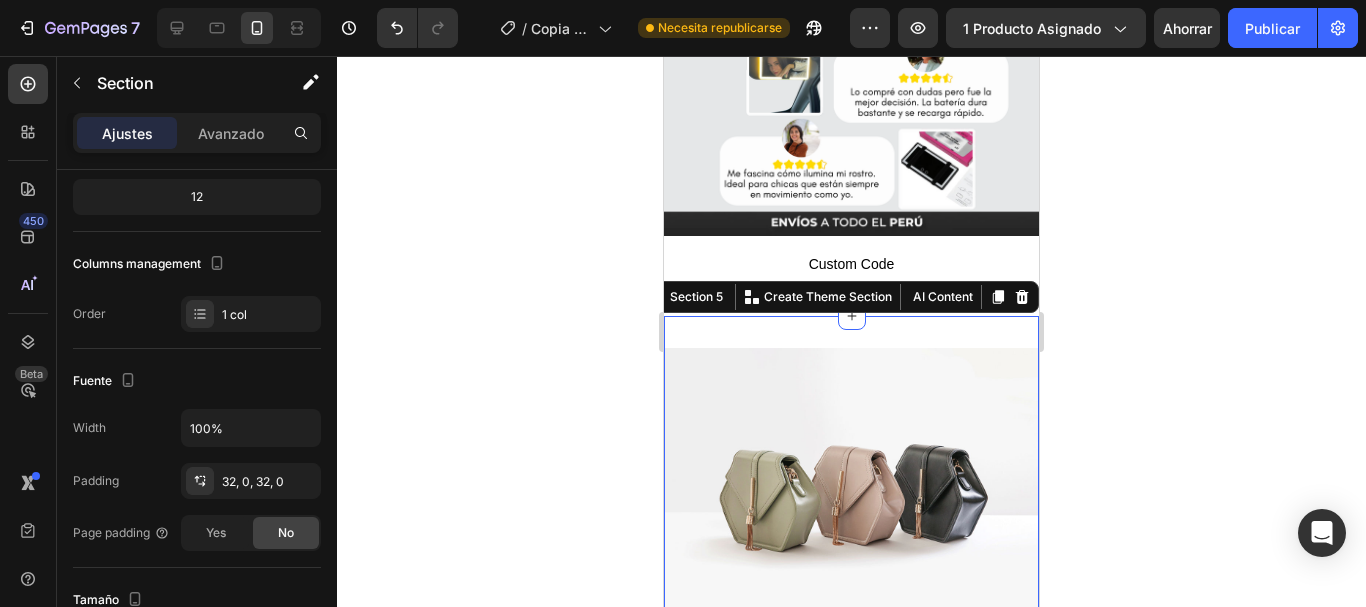 scroll, scrollTop: 0, scrollLeft: 0, axis: both 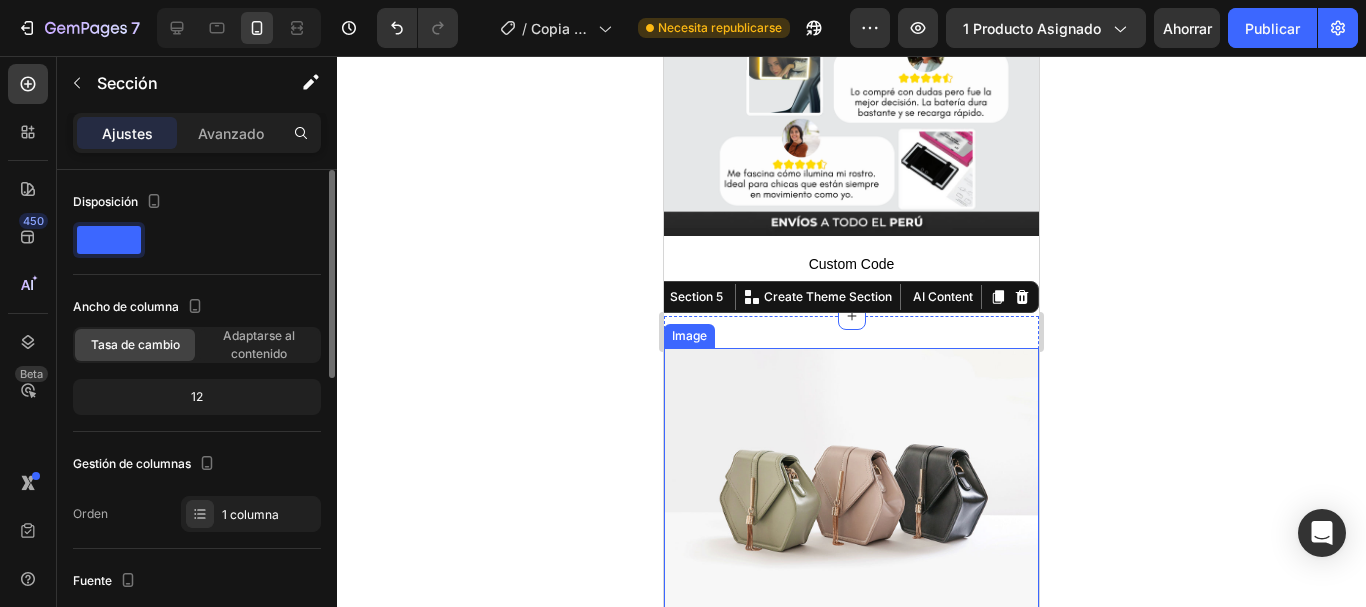 click at bounding box center [851, 488] 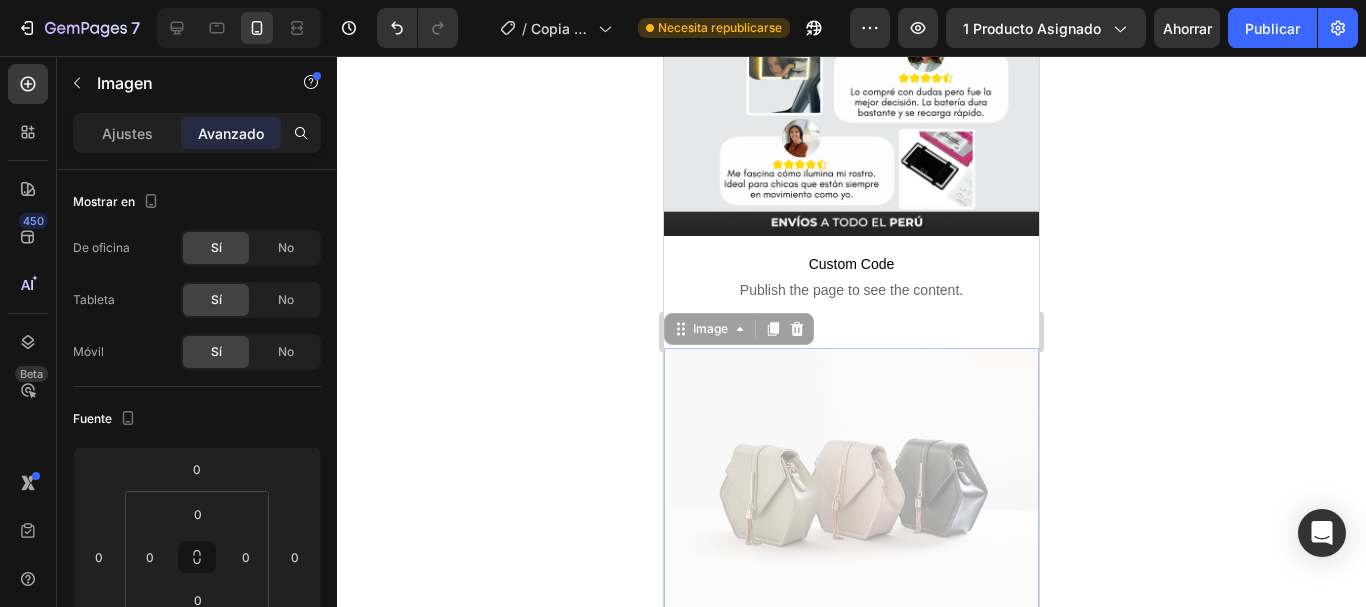 drag, startPoint x: 1007, startPoint y: 330, endPoint x: 1013, endPoint y: 315, distance: 16.155495 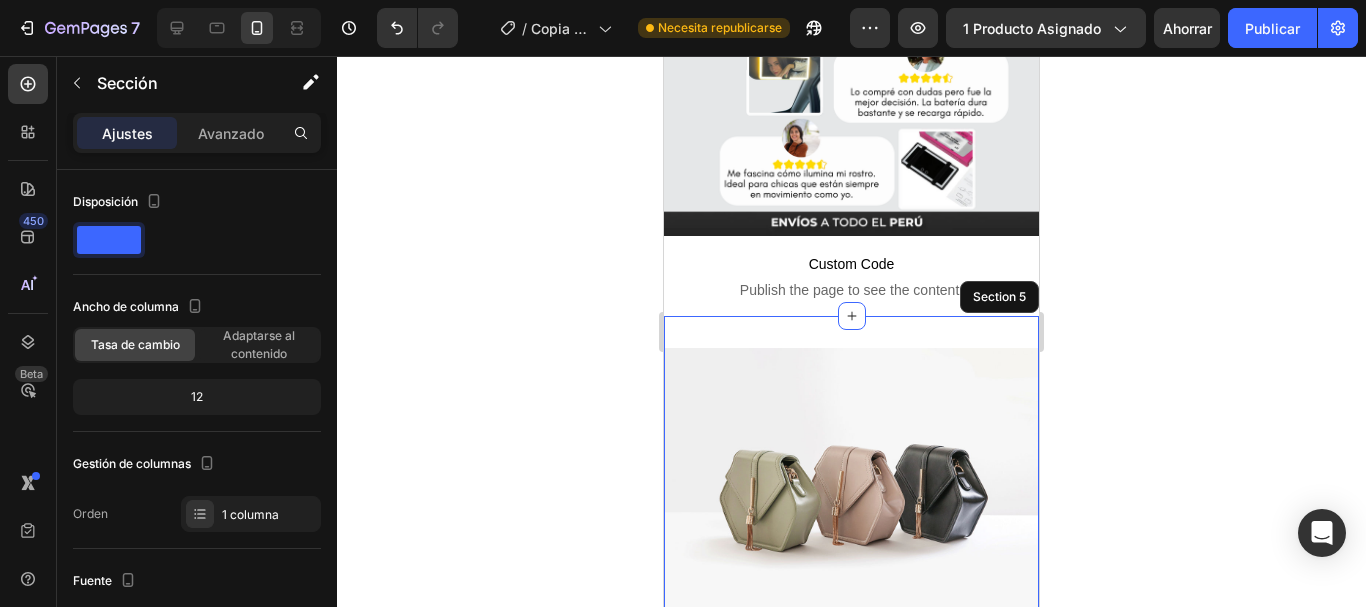 click on "Image Section 5" at bounding box center [851, 488] 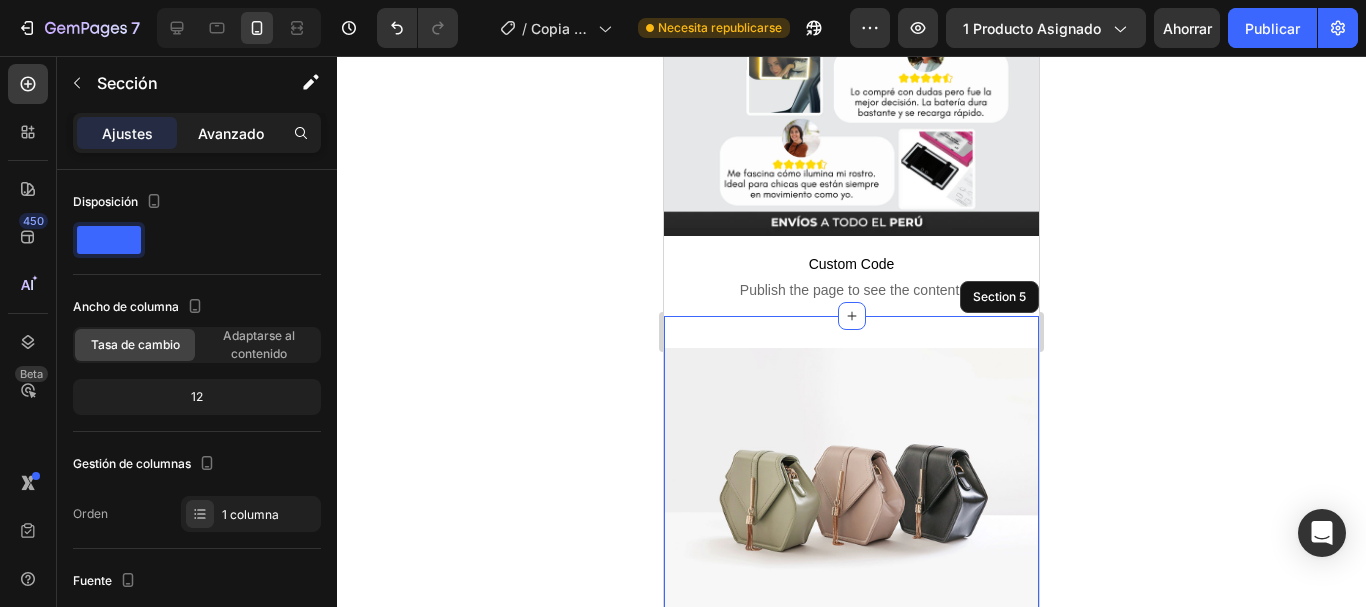 click on "Avanzado" 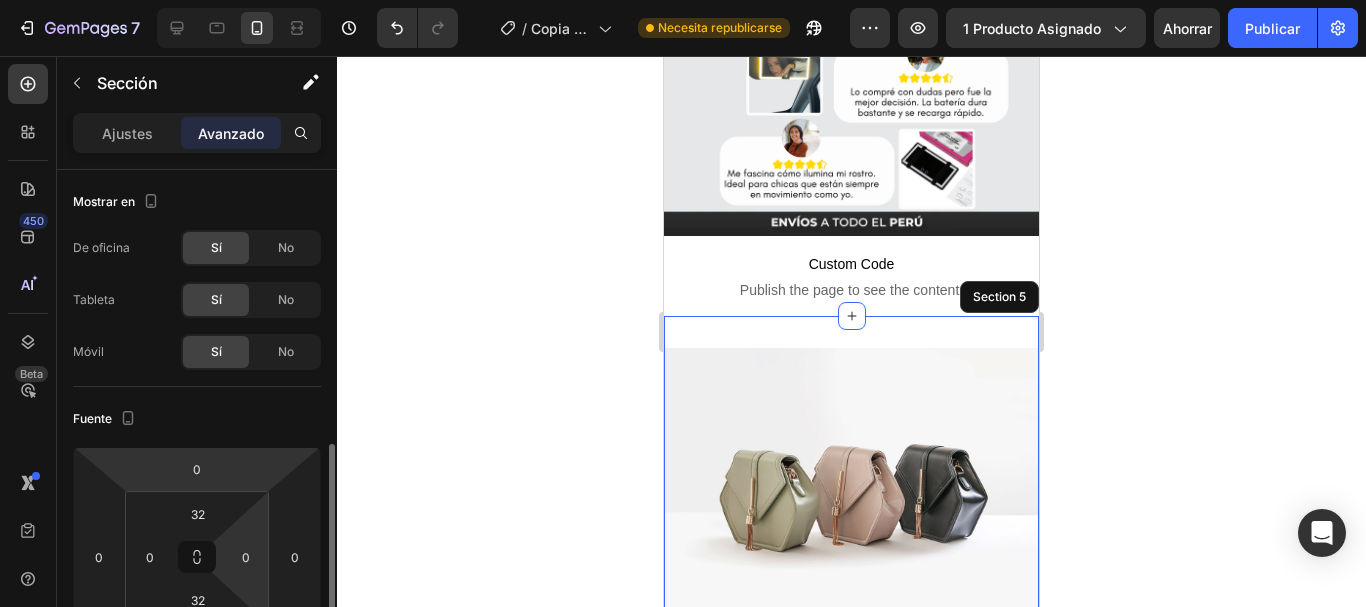 scroll, scrollTop: 200, scrollLeft: 0, axis: vertical 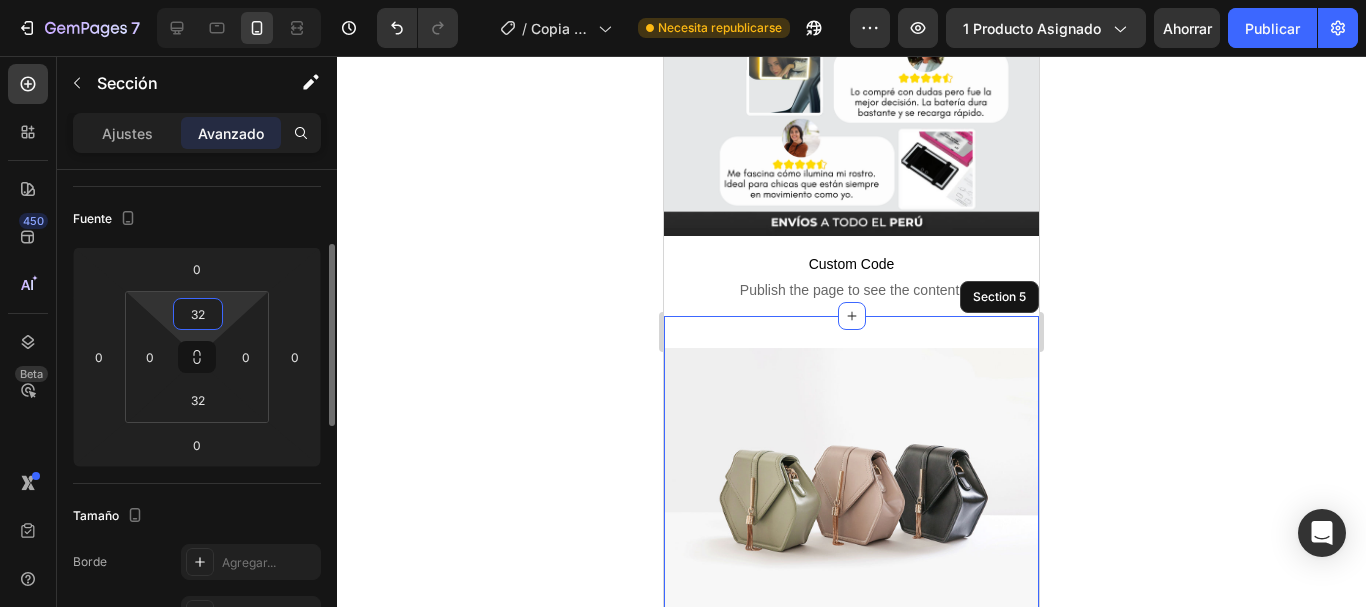 click on "32" at bounding box center [198, 314] 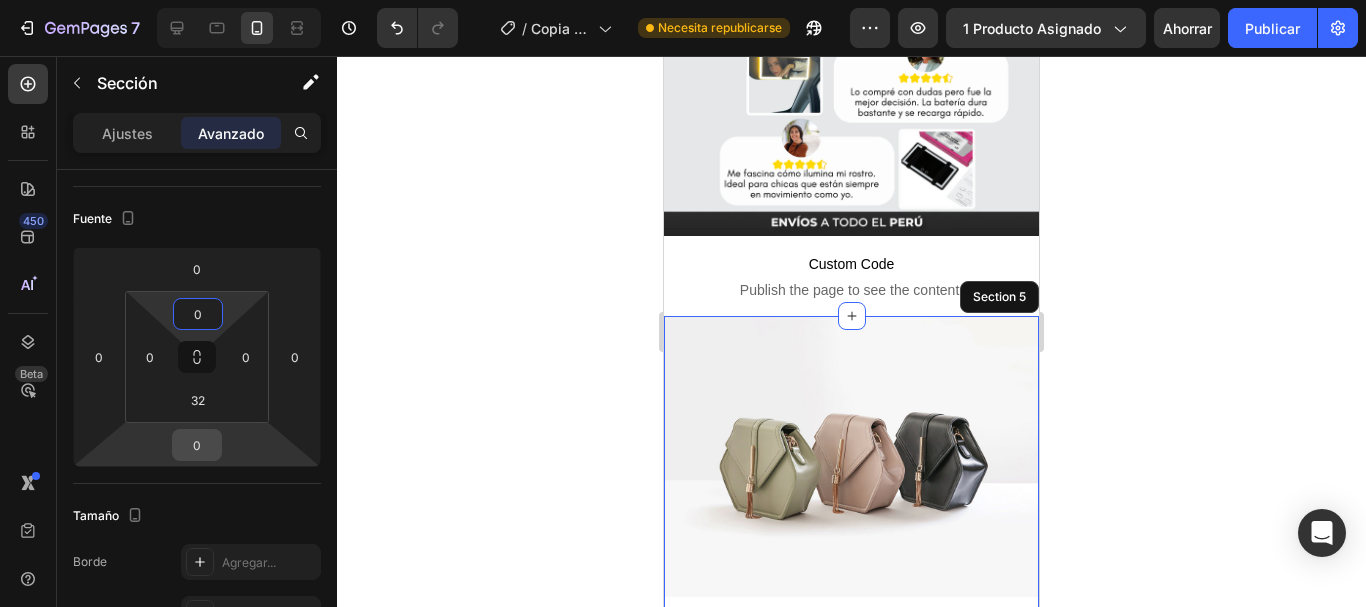 type on "0" 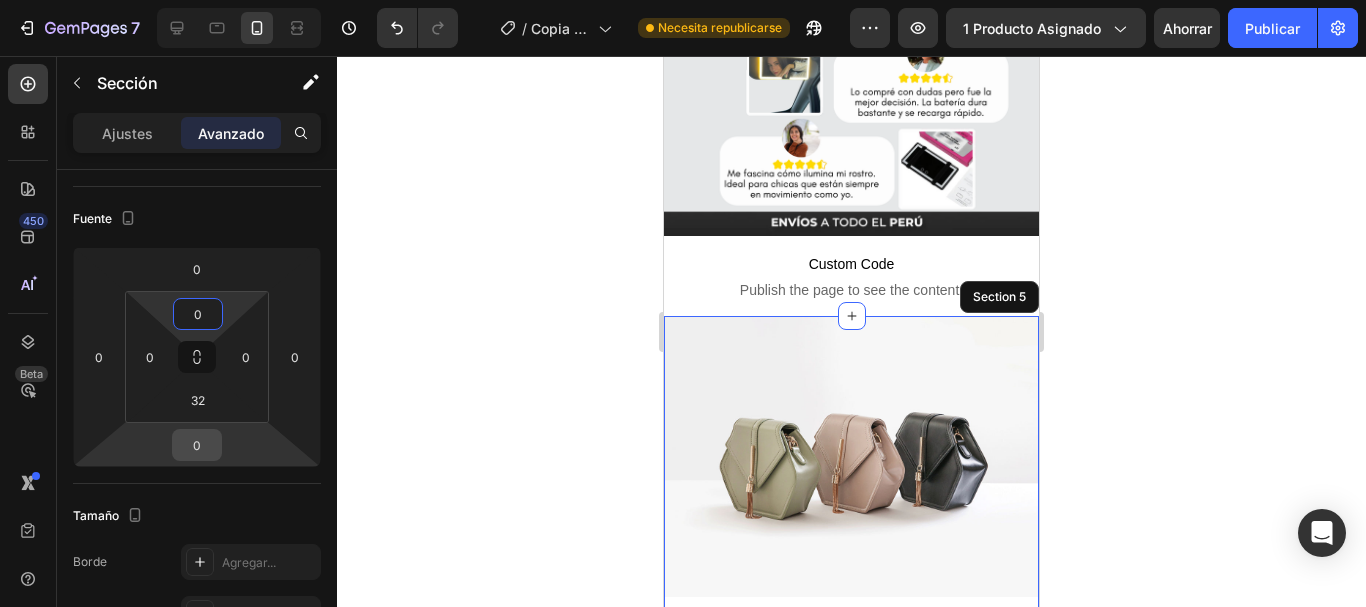 click on "0" at bounding box center (197, 445) 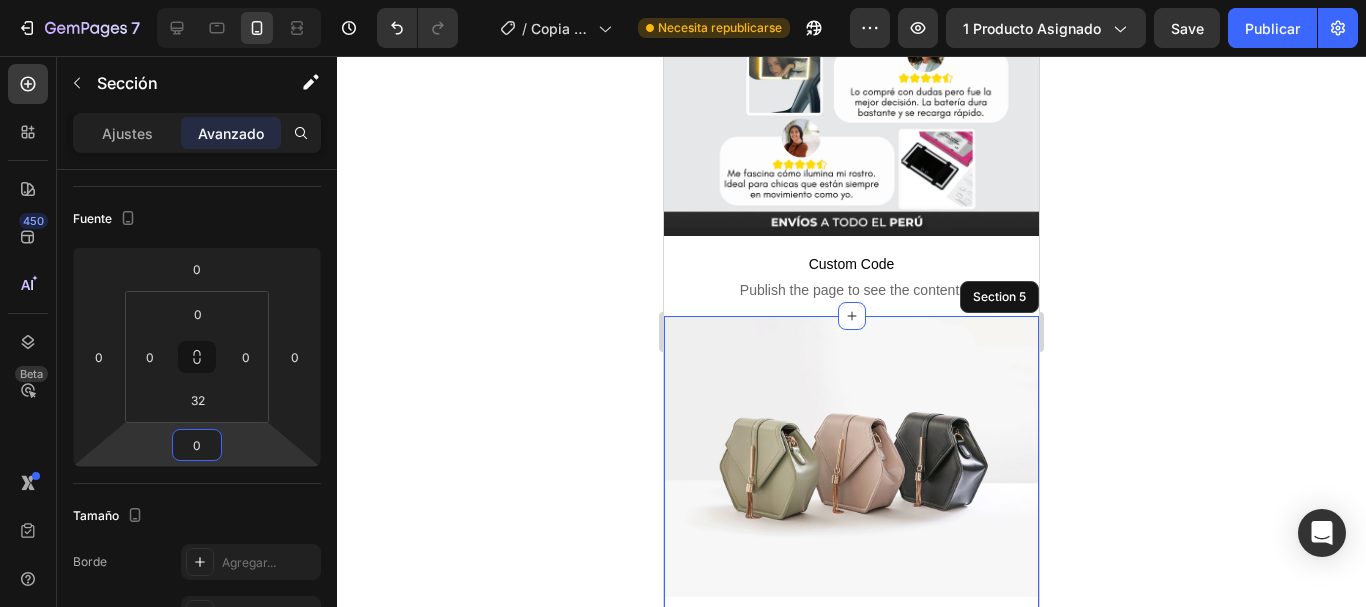 click on "0" at bounding box center [197, 445] 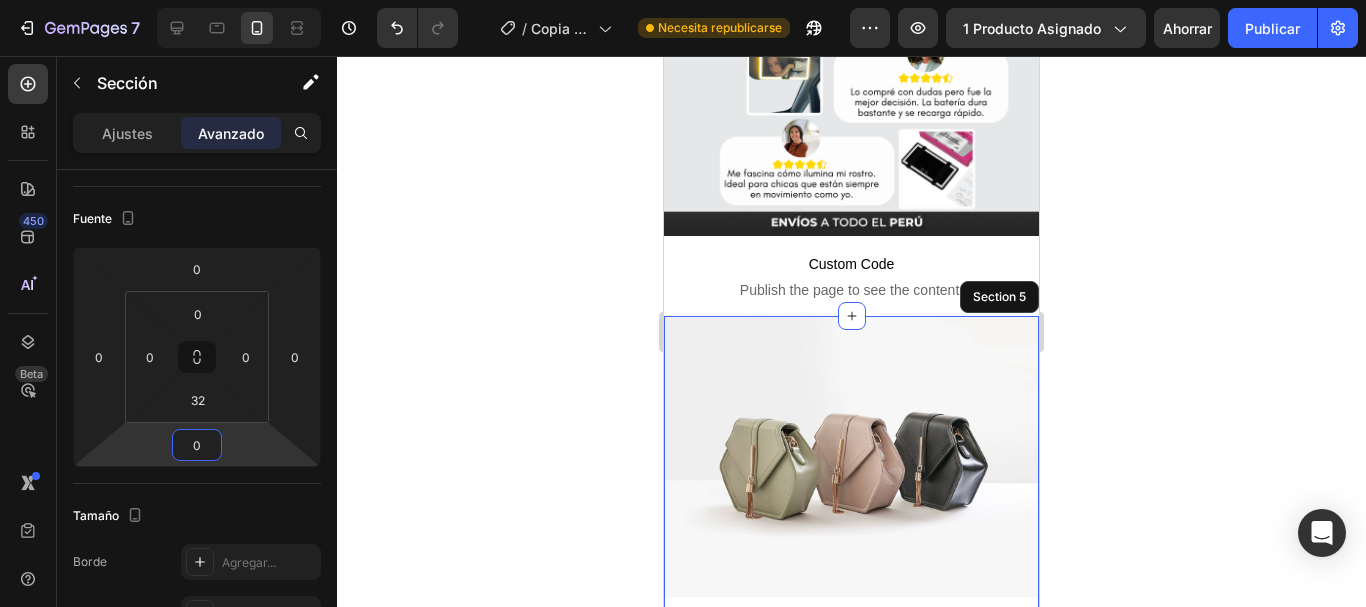 click at bounding box center (851, 456) 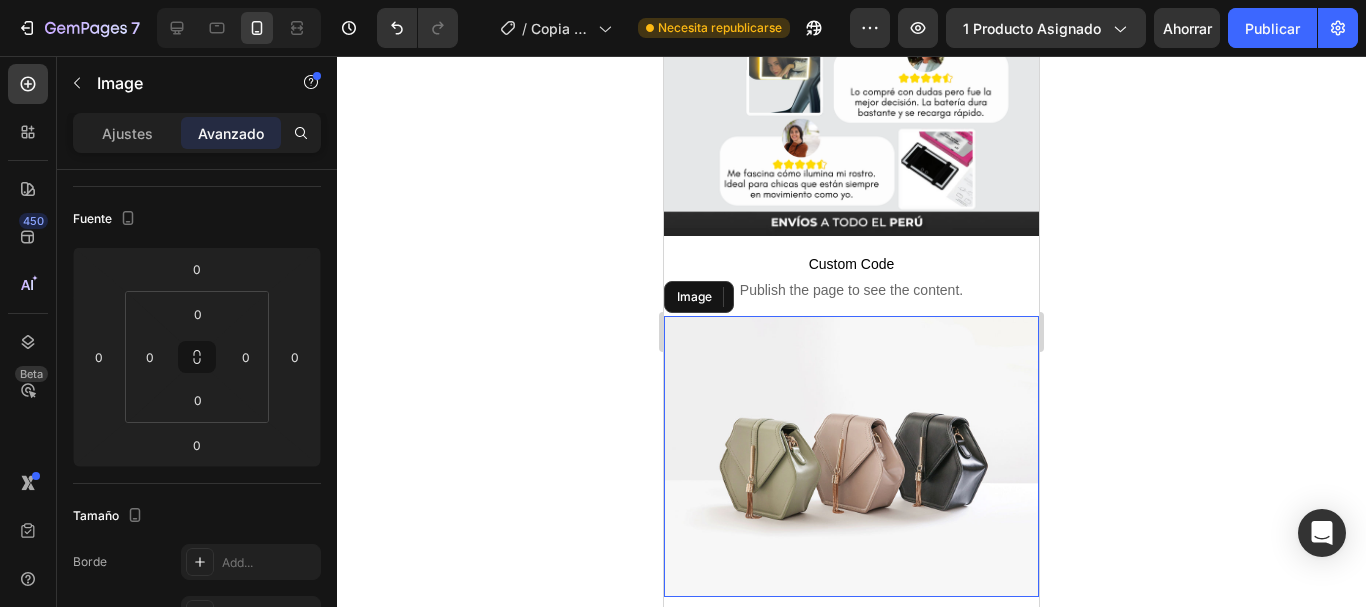 scroll, scrollTop: 0, scrollLeft: 0, axis: both 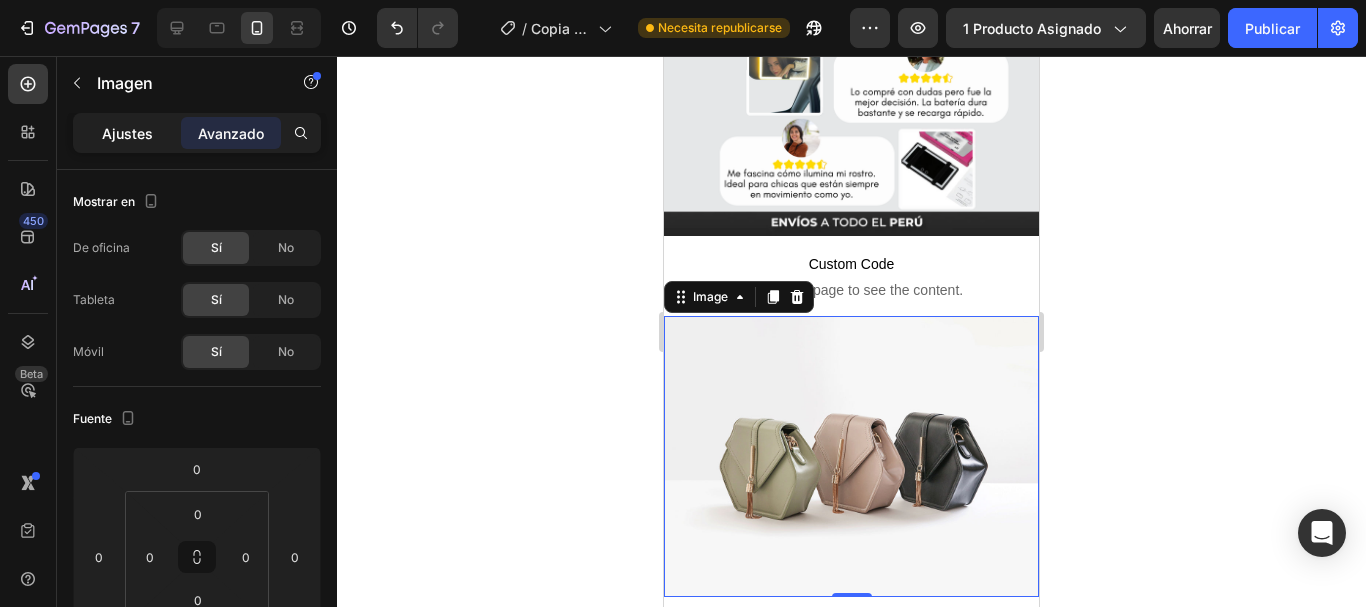 click on "Ajustes" at bounding box center (127, 133) 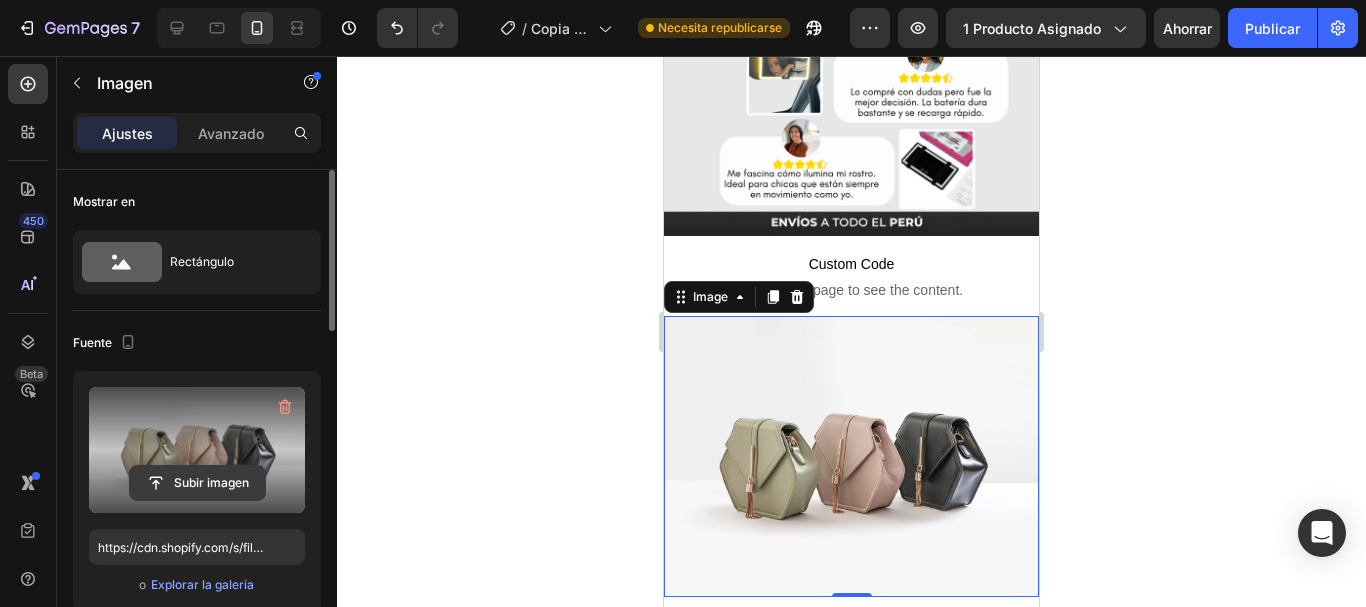 click 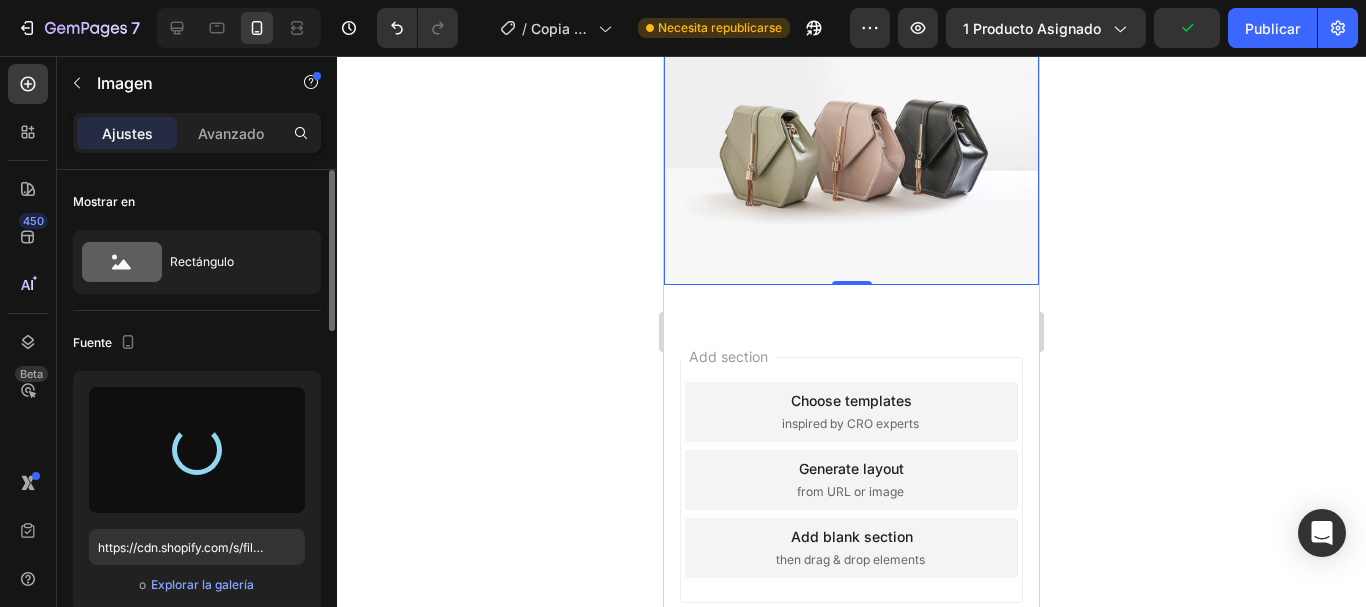 scroll, scrollTop: 2493, scrollLeft: 0, axis: vertical 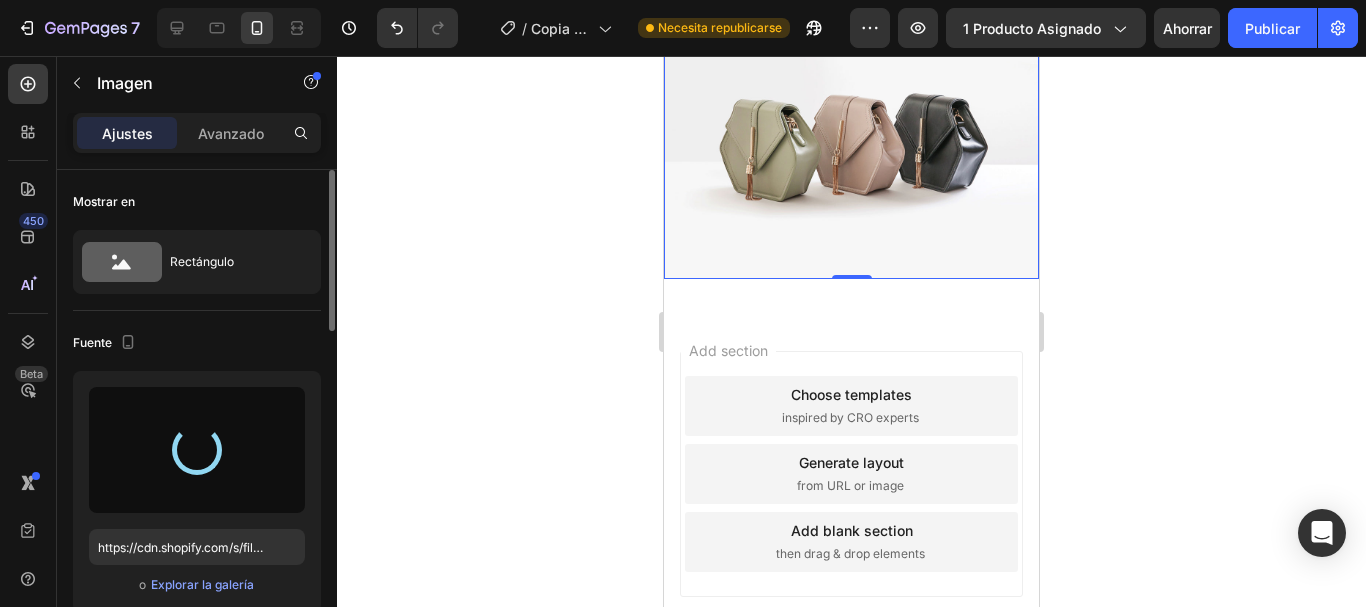 type on "https://cdn.shopify.com/s/files/1/0709/5684/3181/files/gempages_571545562990511256-e507d904-0e2c-497d-a6d2-70055fac1503.png" 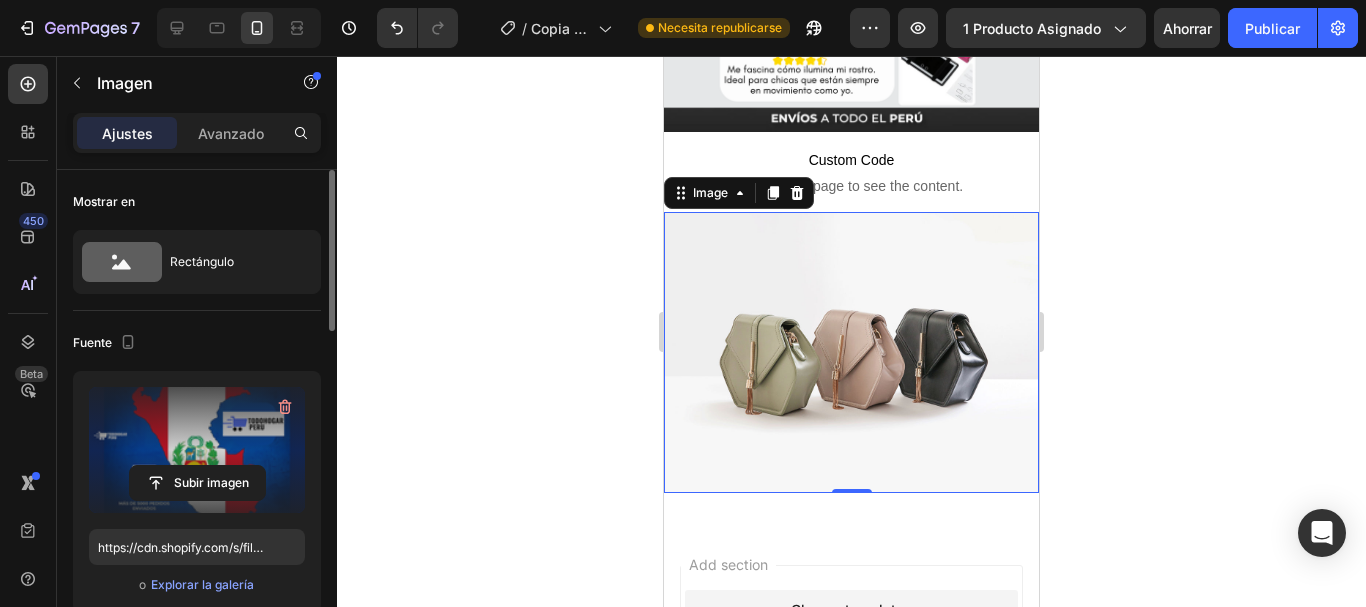 scroll, scrollTop: 2293, scrollLeft: 0, axis: vertical 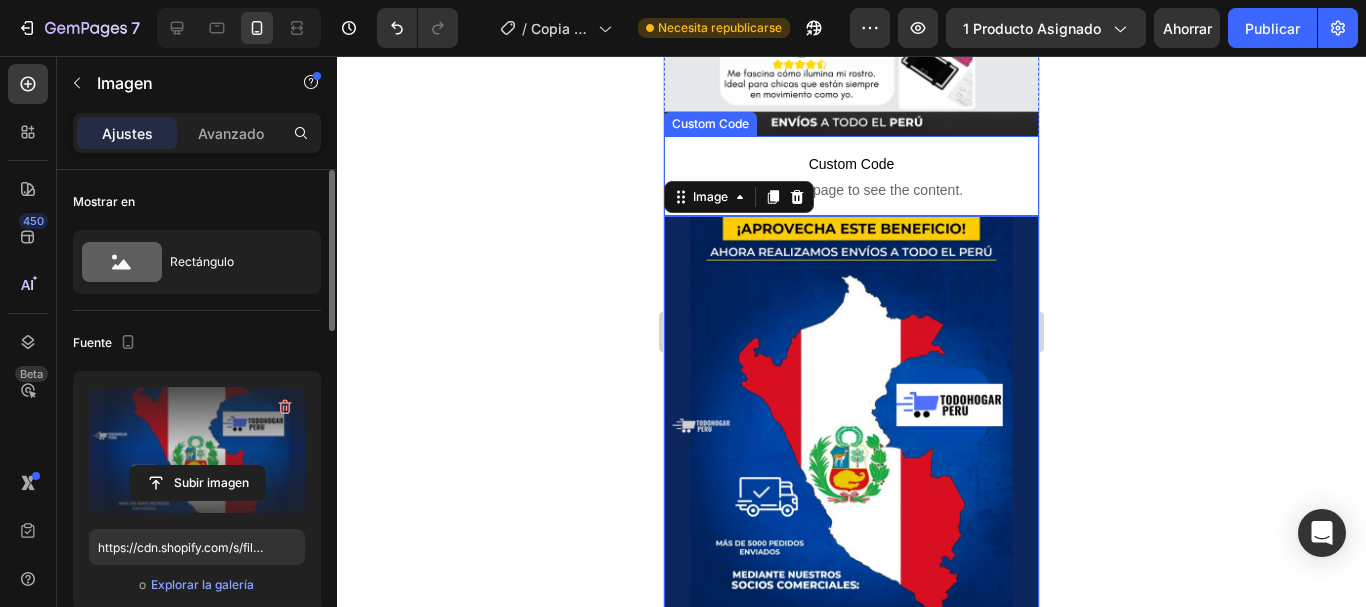 click on "Publish the page to see the content." at bounding box center [851, 190] 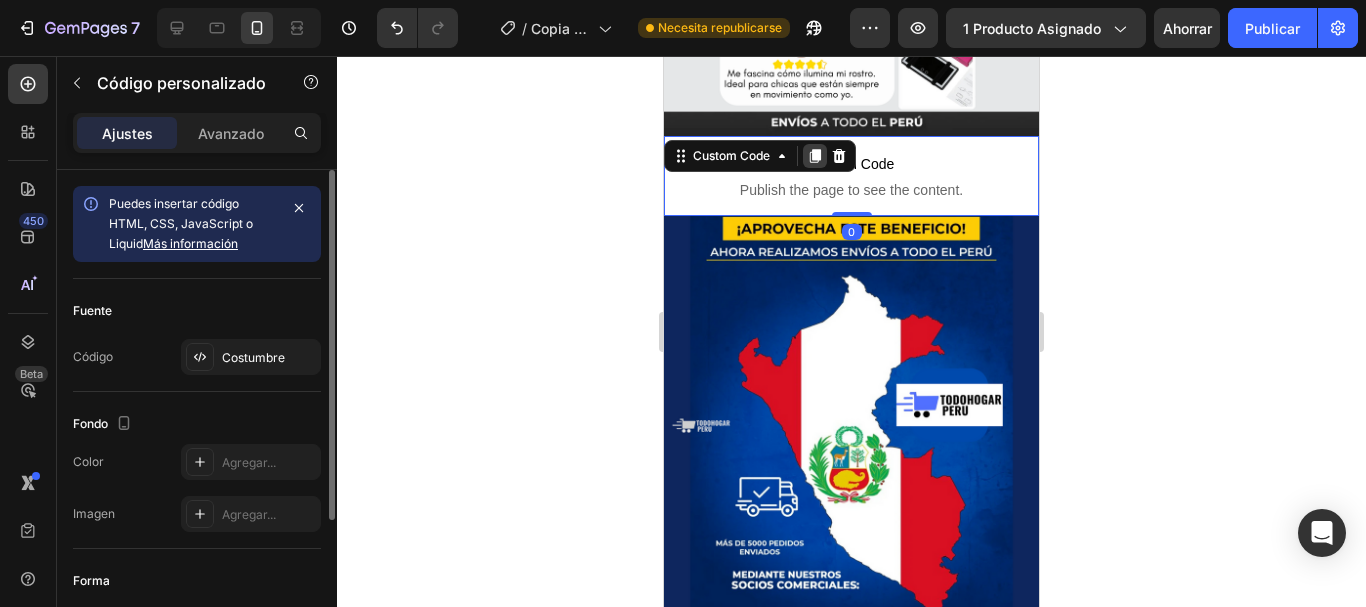 click 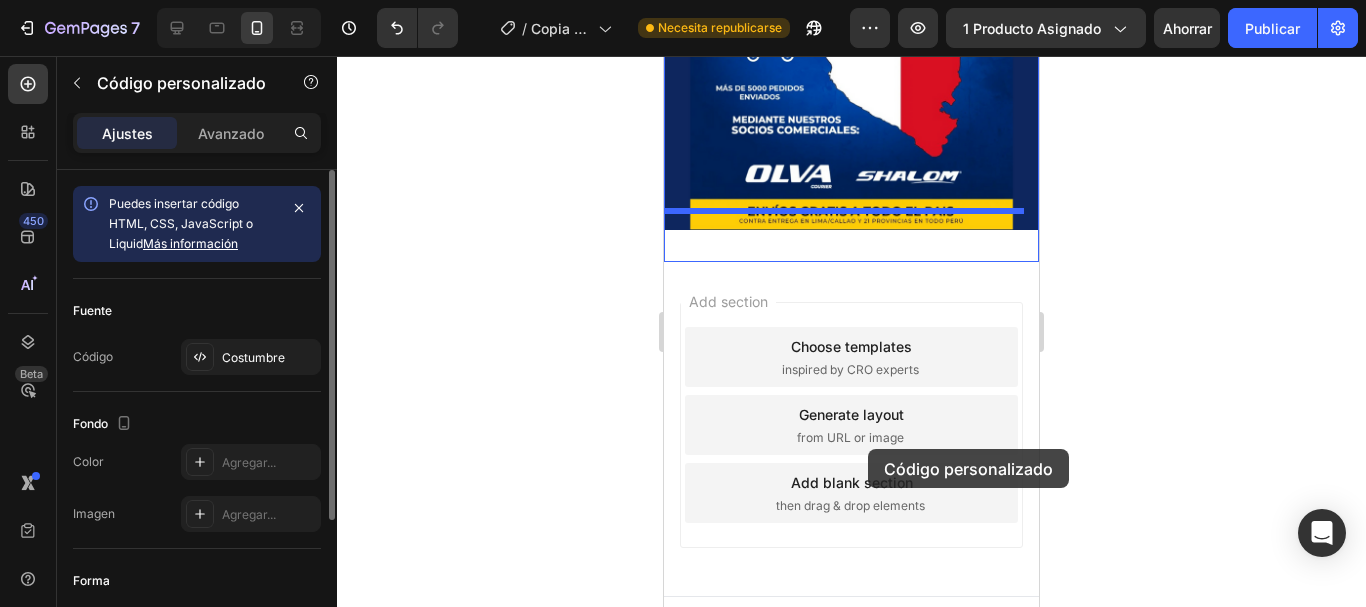 scroll, scrollTop: 2821, scrollLeft: 0, axis: vertical 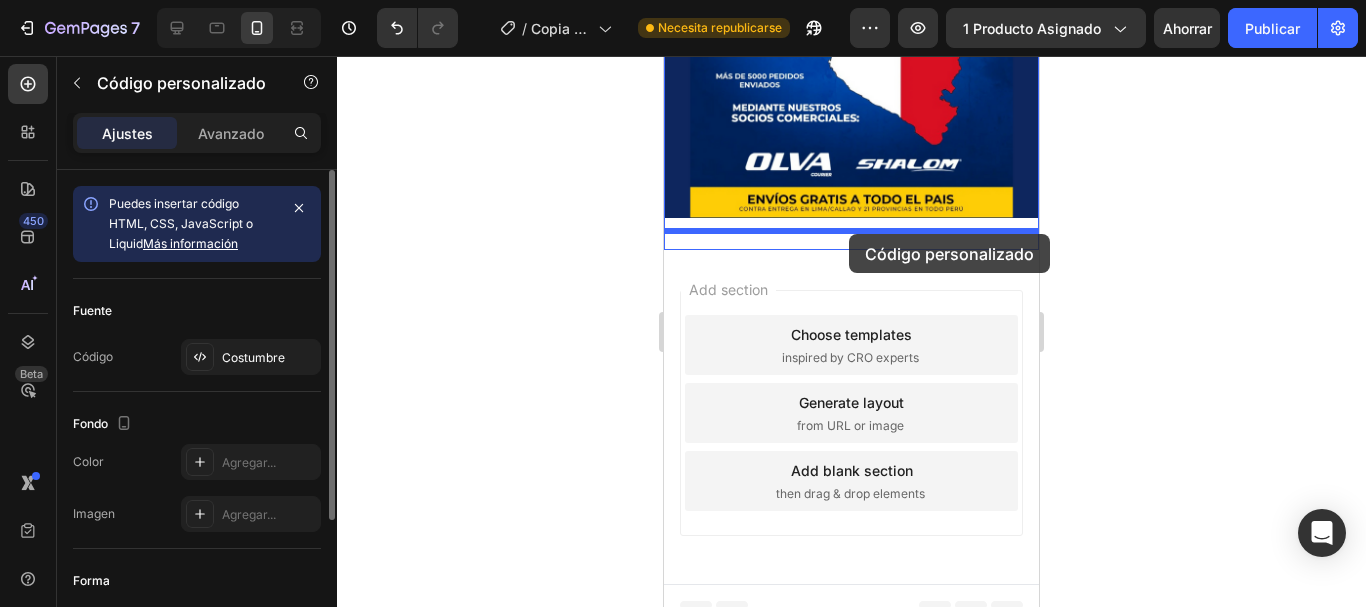 drag, startPoint x: 893, startPoint y: 137, endPoint x: 849, endPoint y: 234, distance: 106.51291 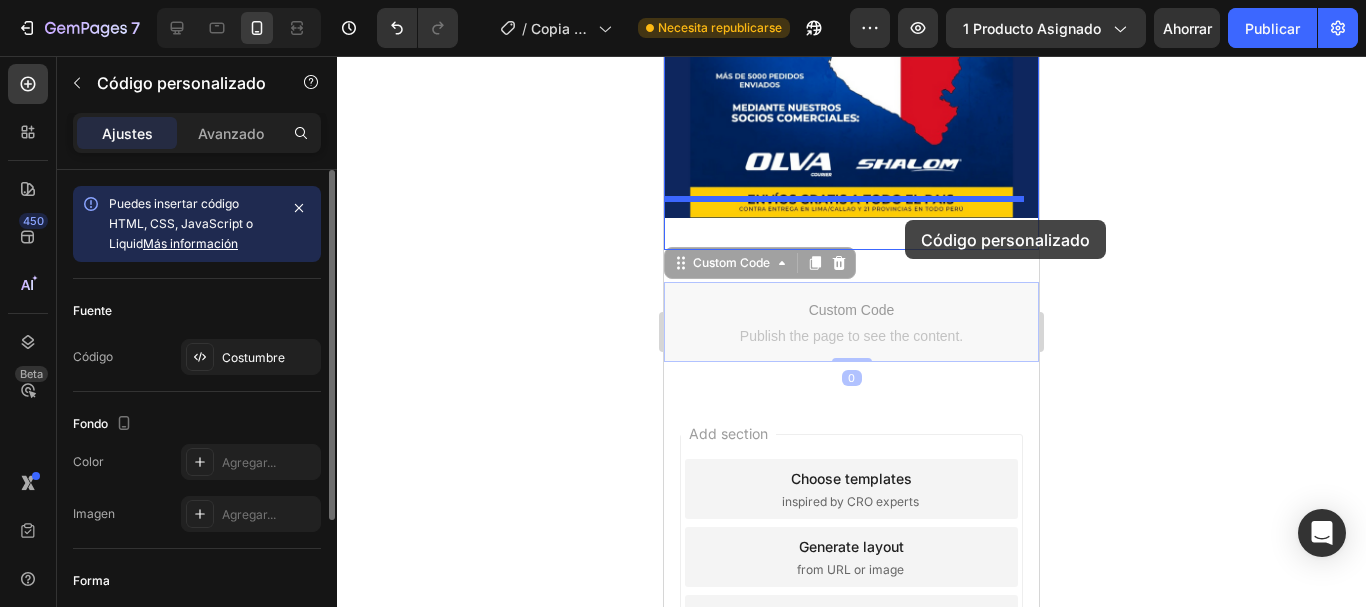drag, startPoint x: 901, startPoint y: 295, endPoint x: 905, endPoint y: 217, distance: 78.10249 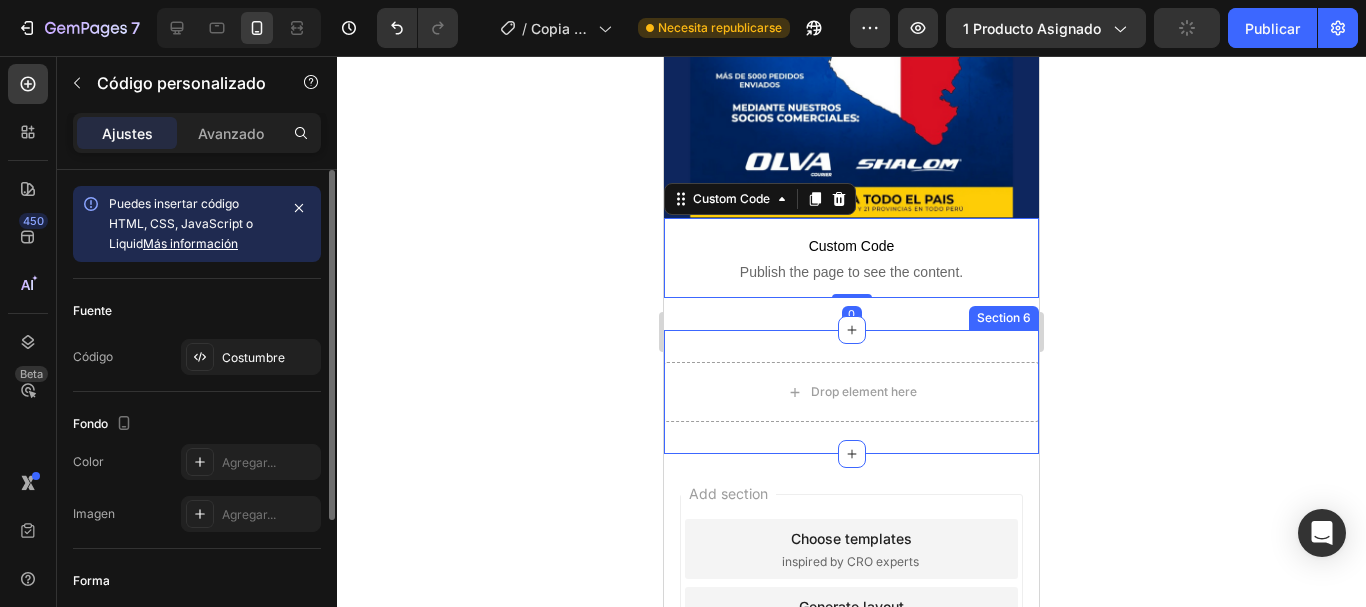 click on "Drop element here Section 6" at bounding box center (851, 392) 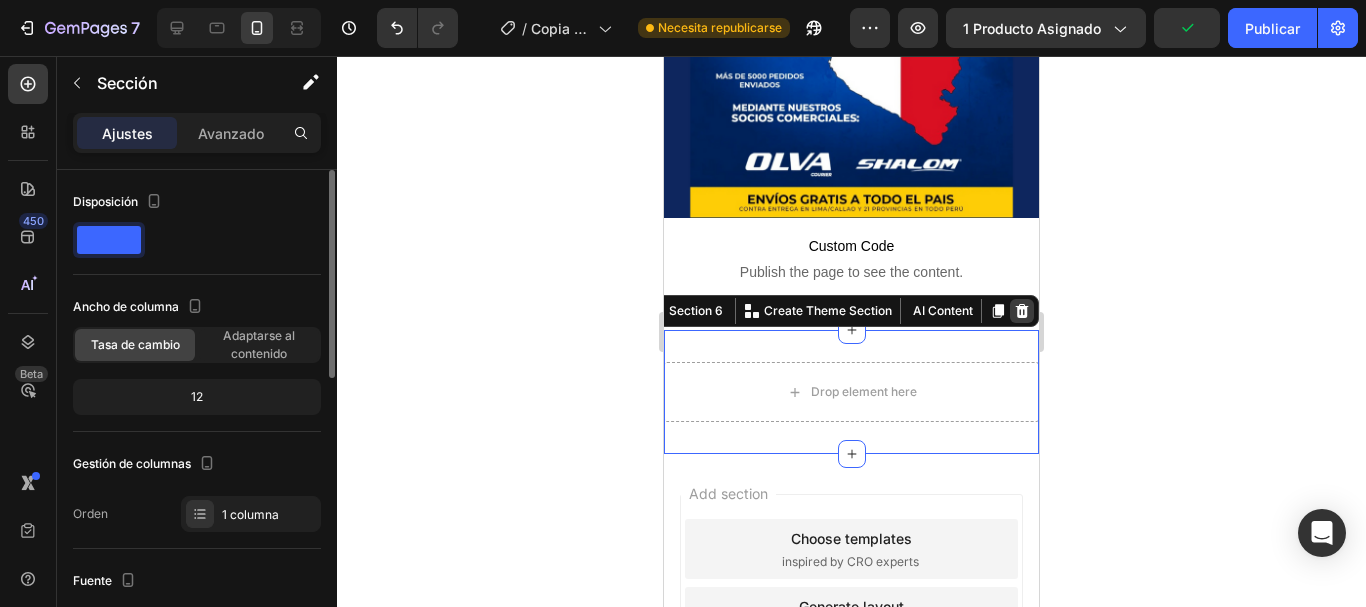 click 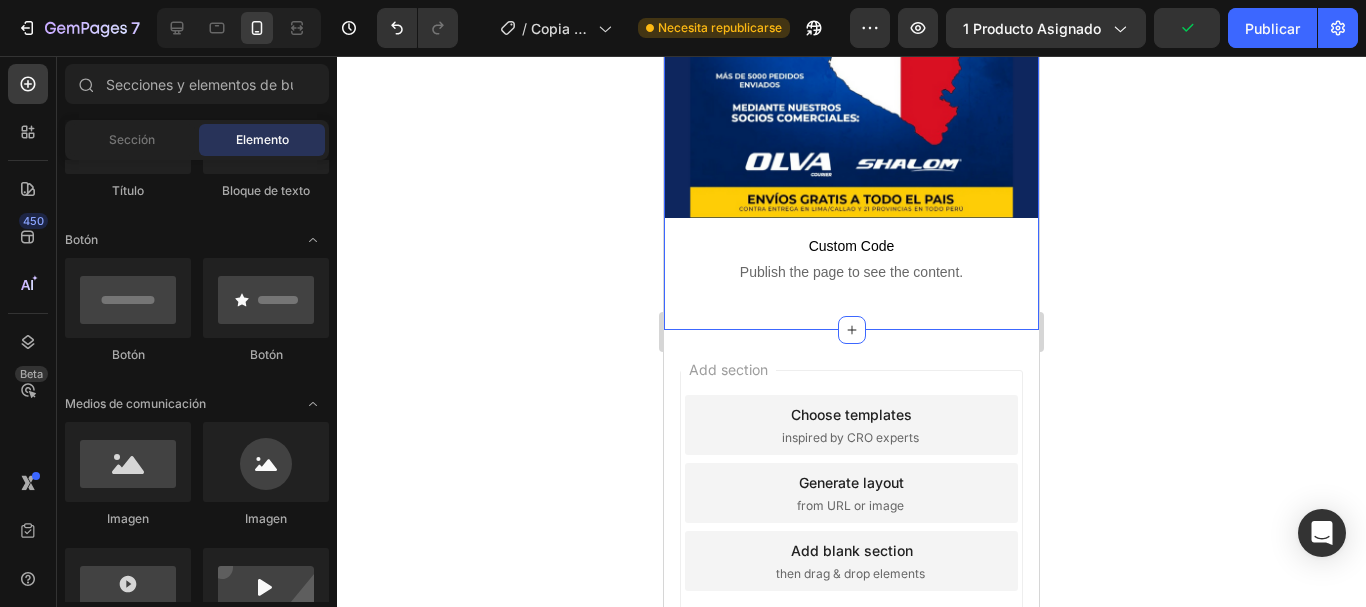 click on "Image
Custom Code
Publish the page to see the content.
Custom Code Section 5" at bounding box center (851, 39) 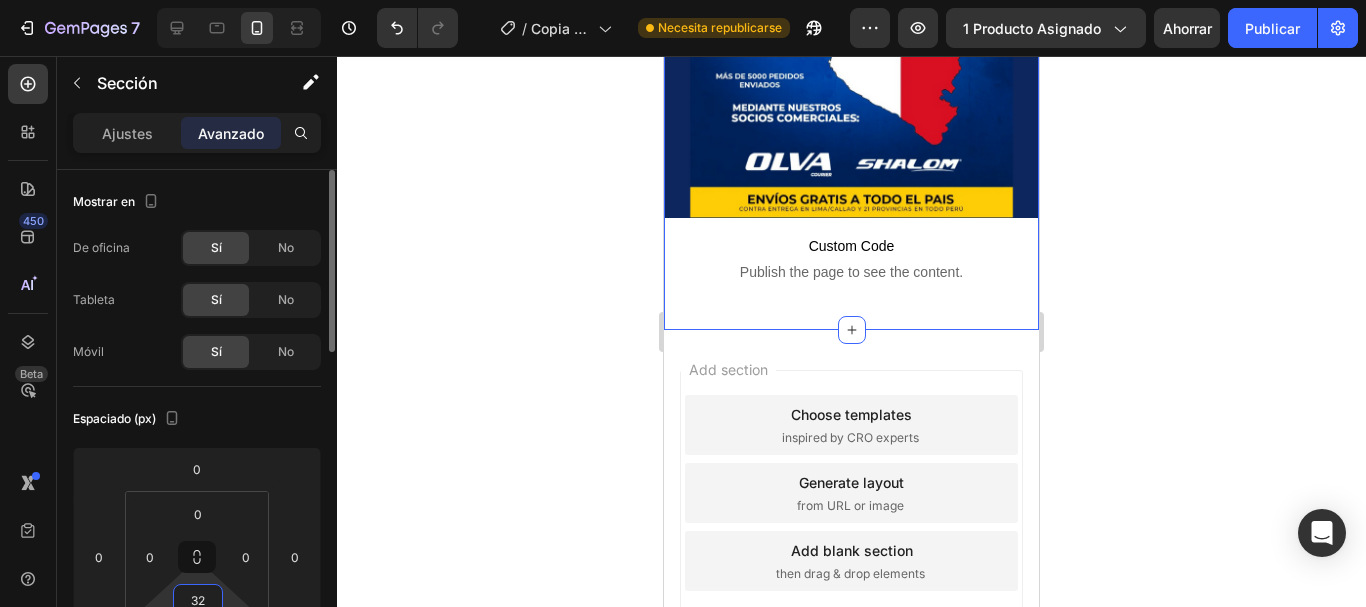 click on "32" at bounding box center (198, 600) 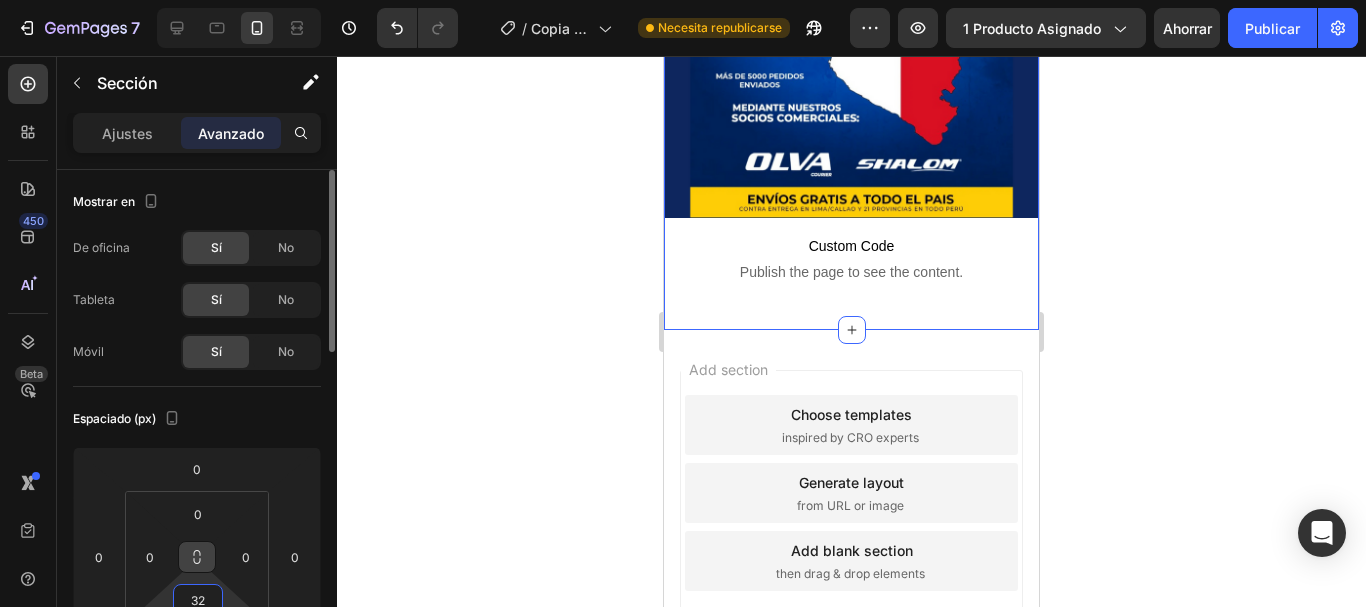 type on "Auto" 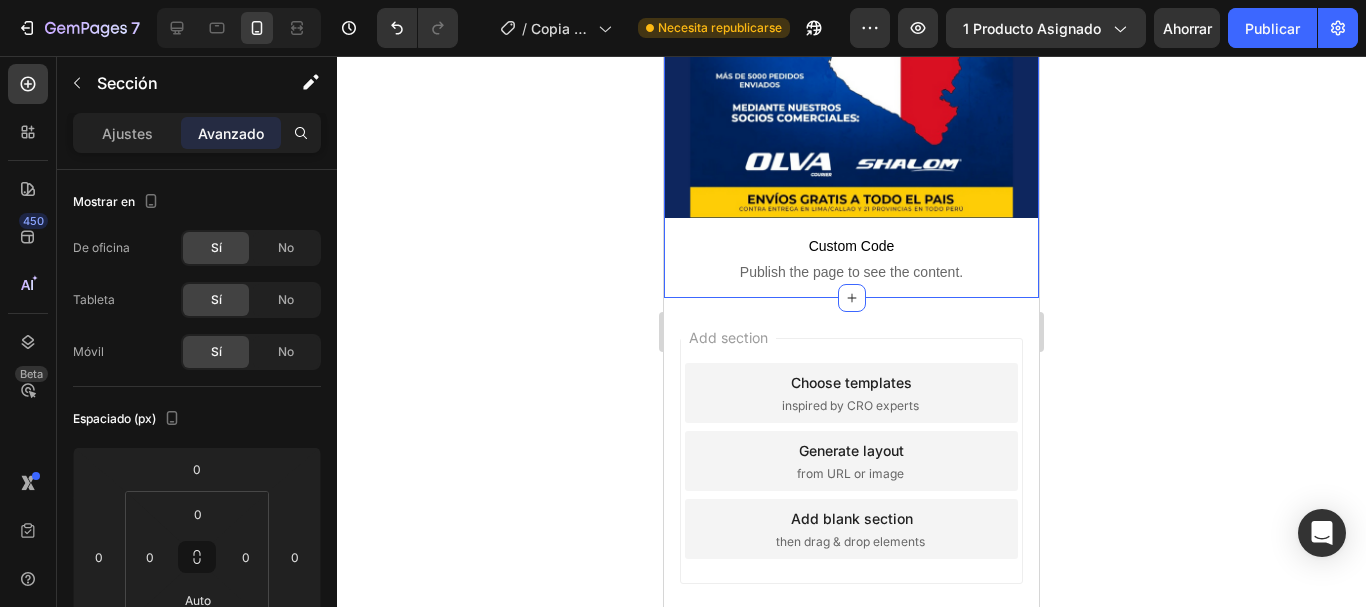 click 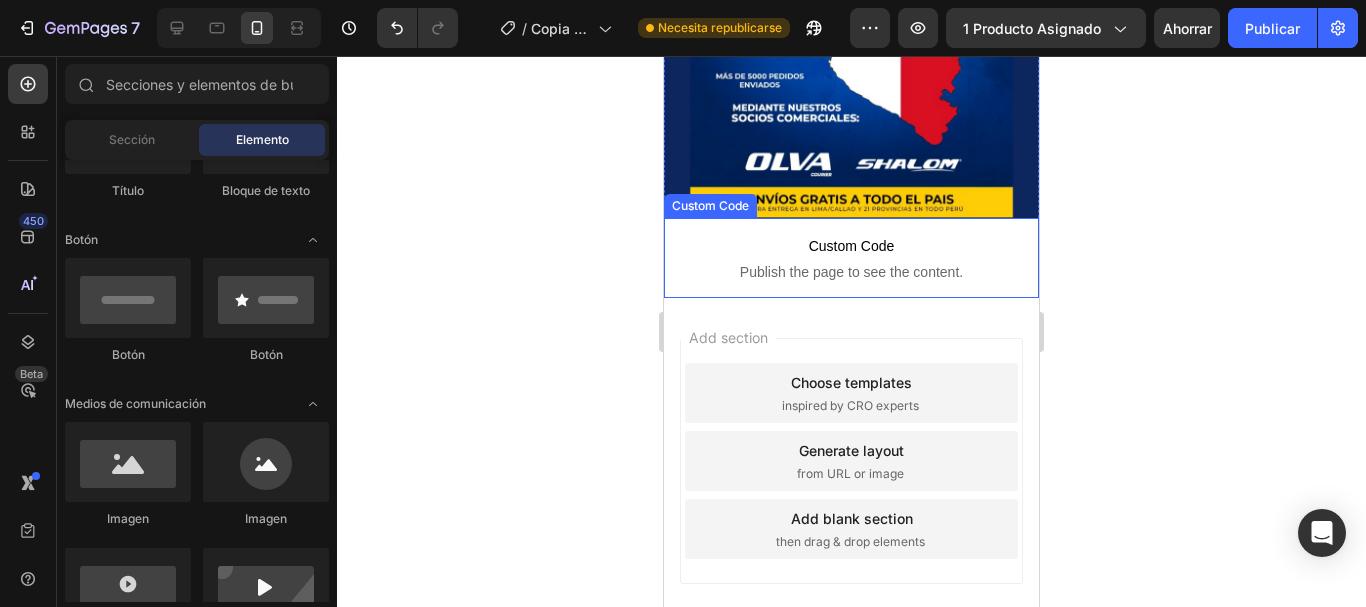 click on "Custom Code
Publish the page to see the content." at bounding box center (851, 258) 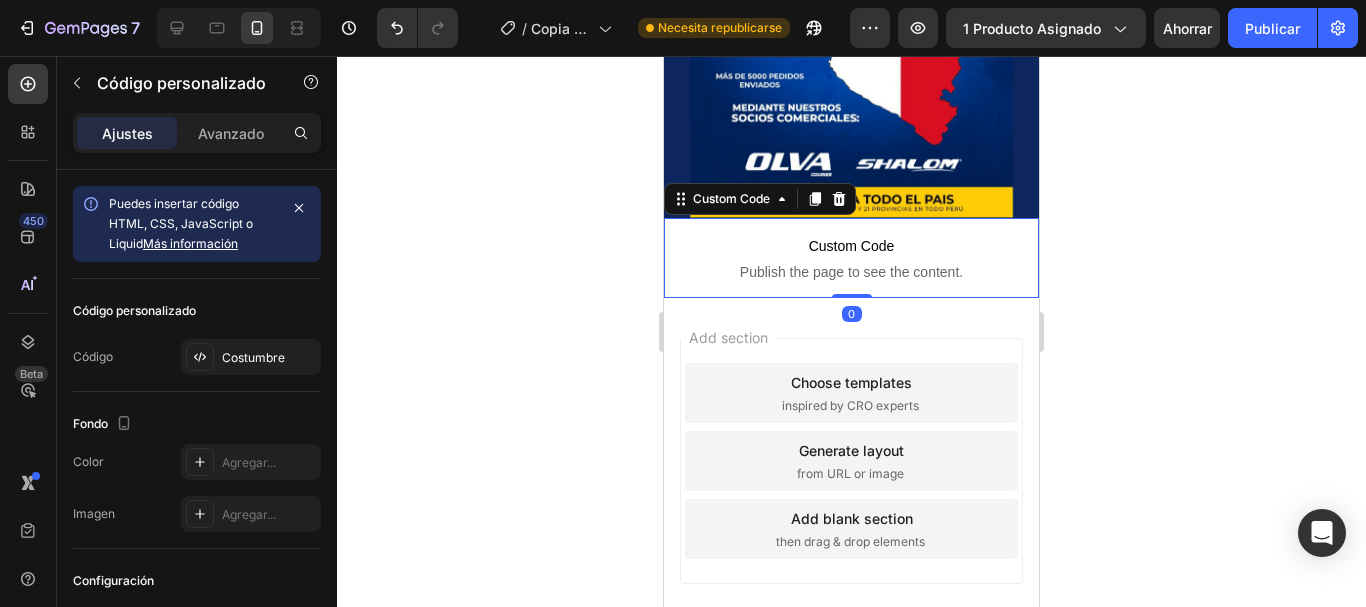 click on "Custom Code
Publish the page to see the content." at bounding box center [851, 258] 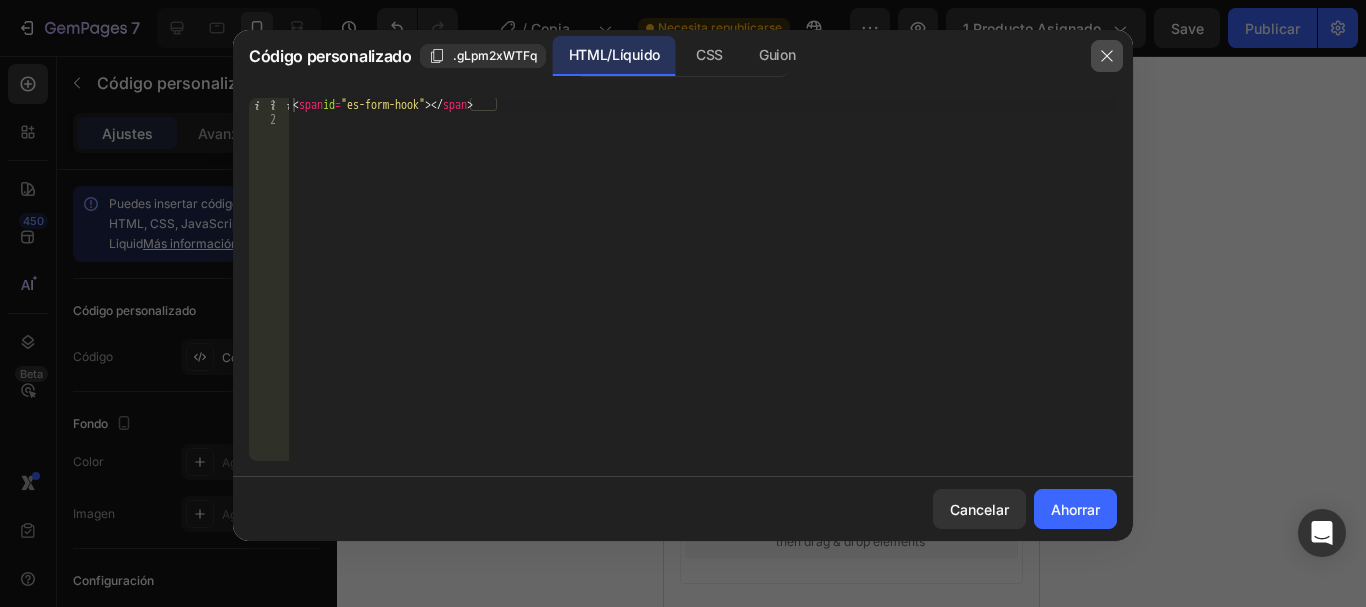 click at bounding box center [1107, 56] 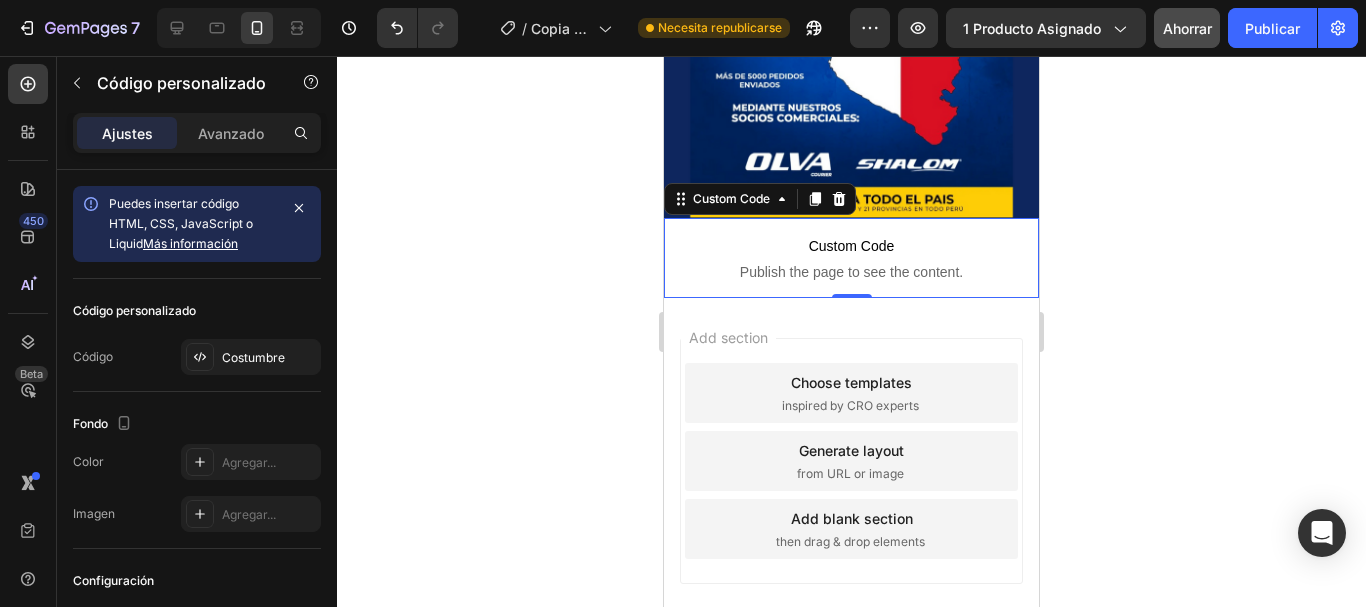 click on "Ahorrar" at bounding box center (1187, 28) 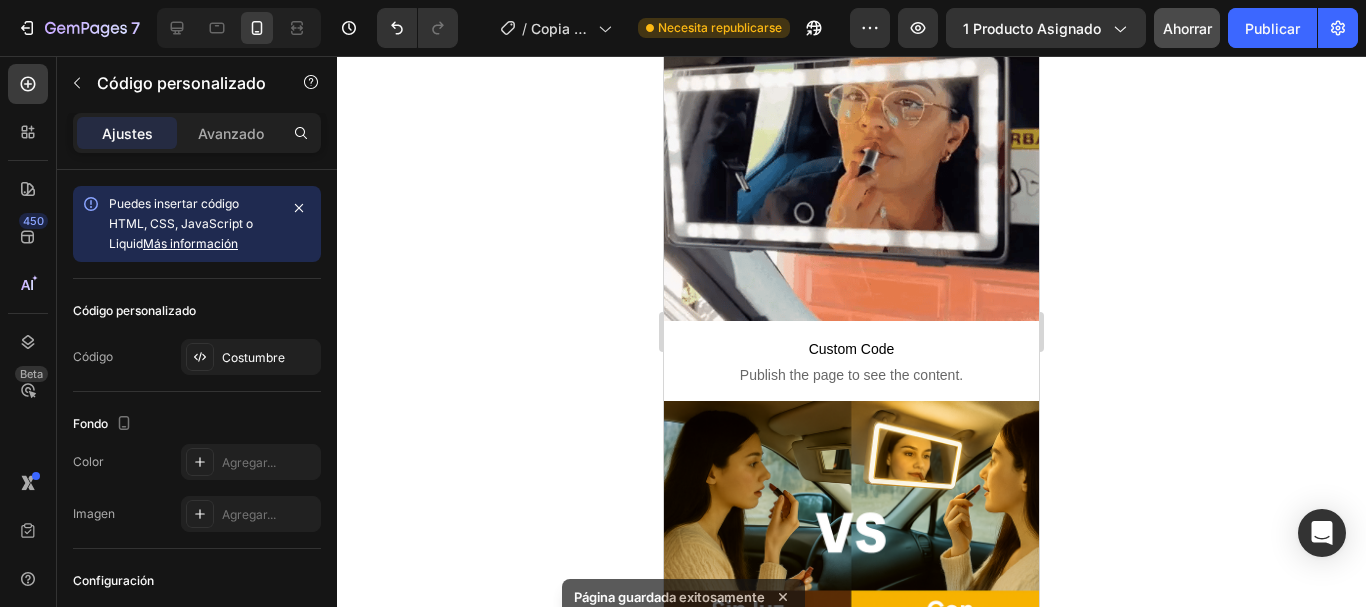scroll, scrollTop: 1500, scrollLeft: 0, axis: vertical 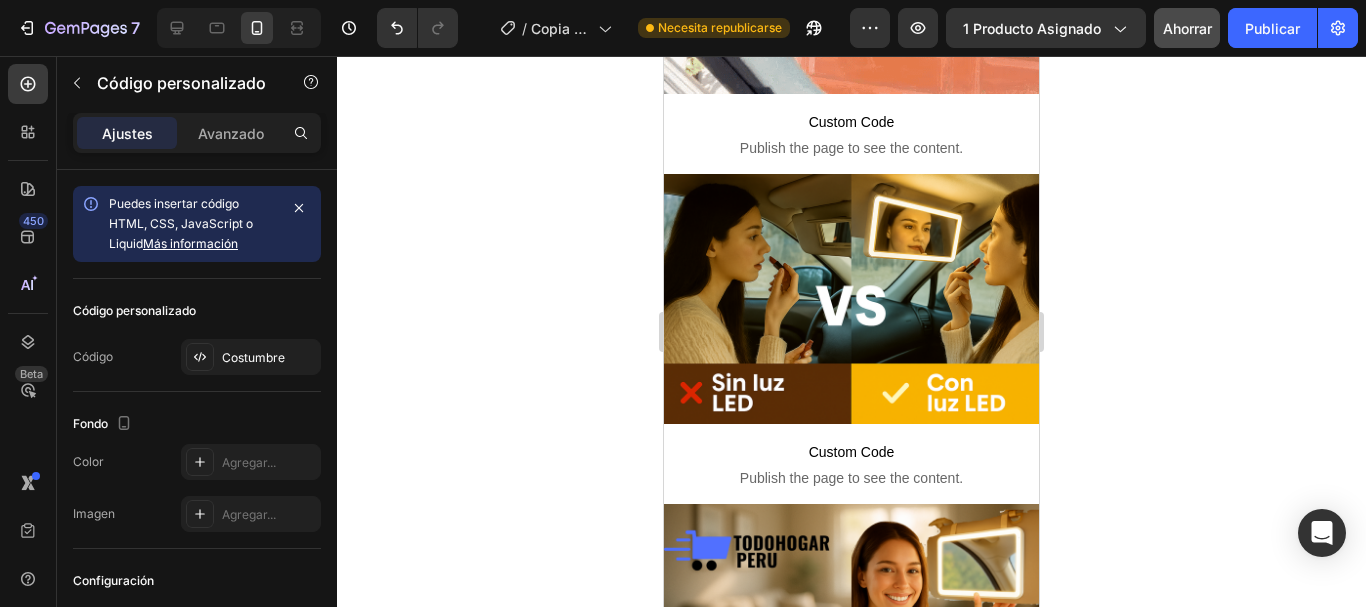 click on "7 Version history / Copia de espejo led REAL Necesita republicarse Avance 1 producto asignado Ahorrar Publicar" 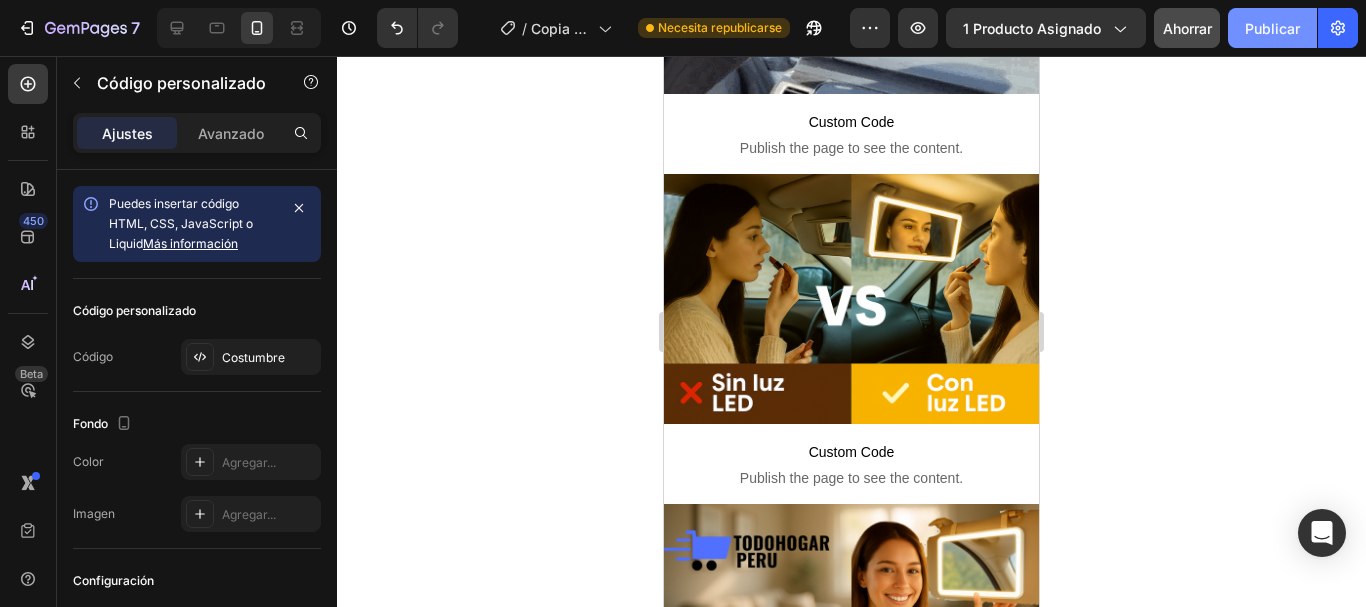 click on "Publicar" 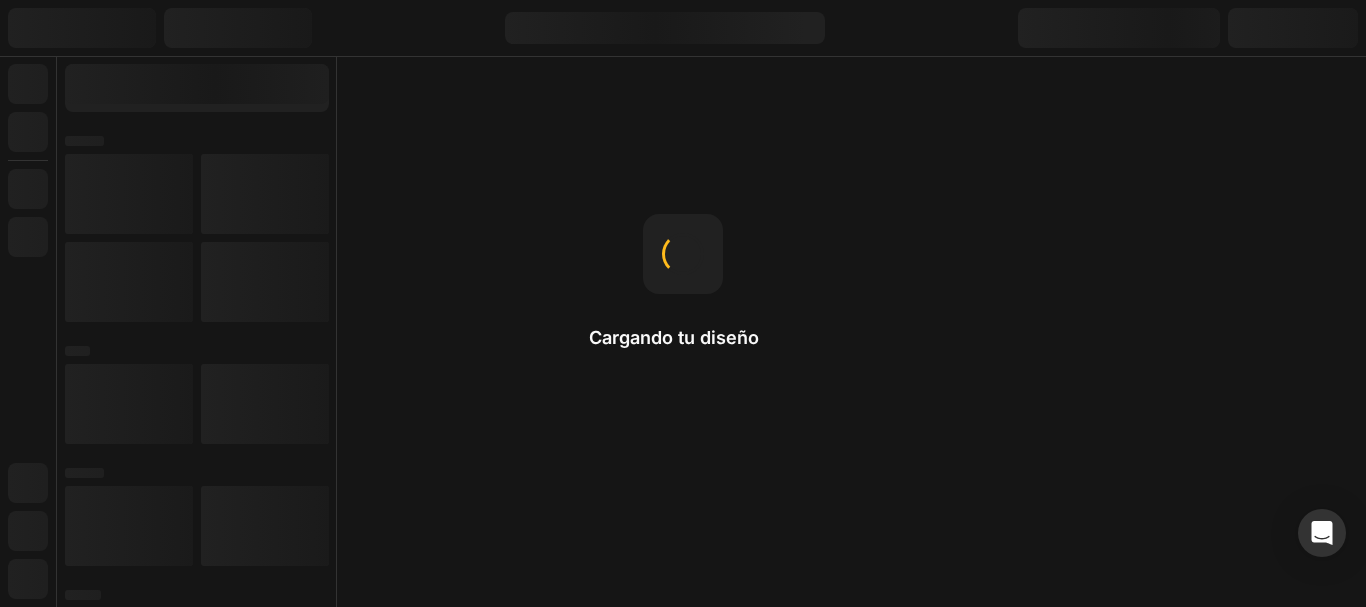 scroll, scrollTop: 0, scrollLeft: 0, axis: both 